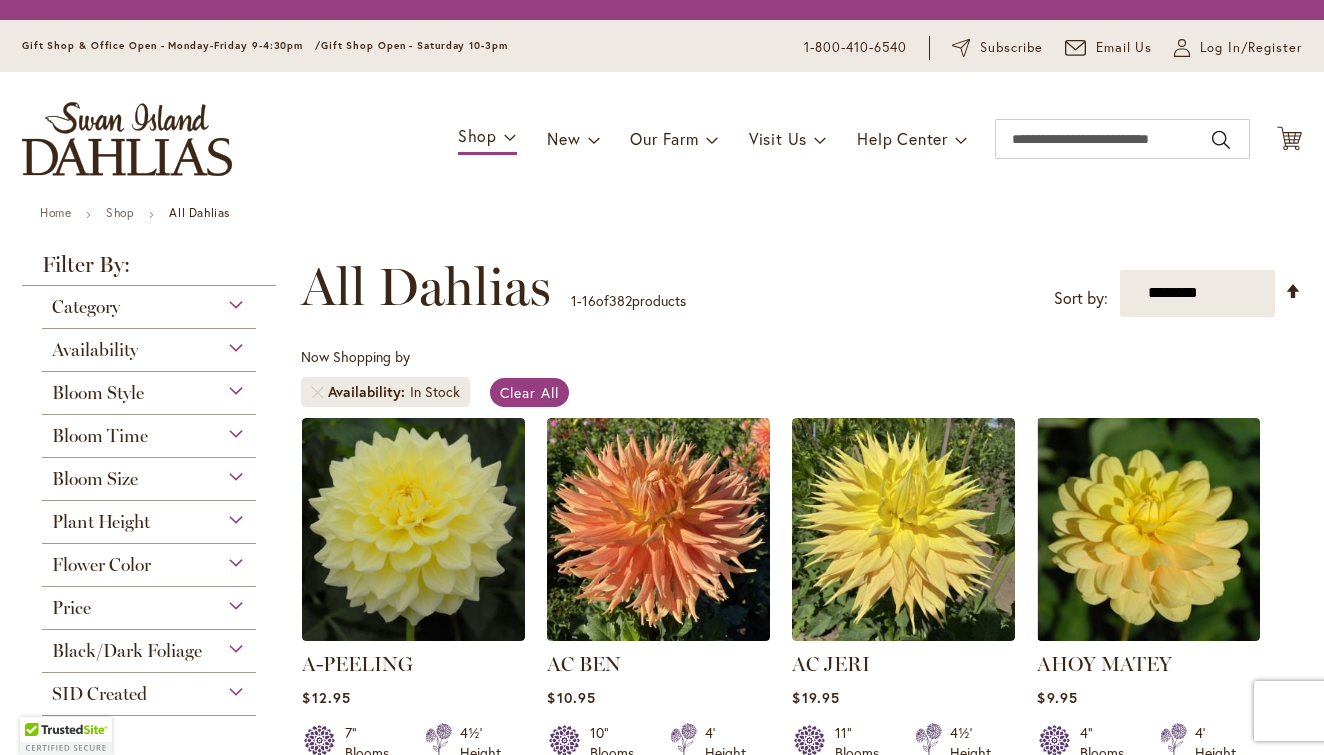 scroll, scrollTop: 0, scrollLeft: 0, axis: both 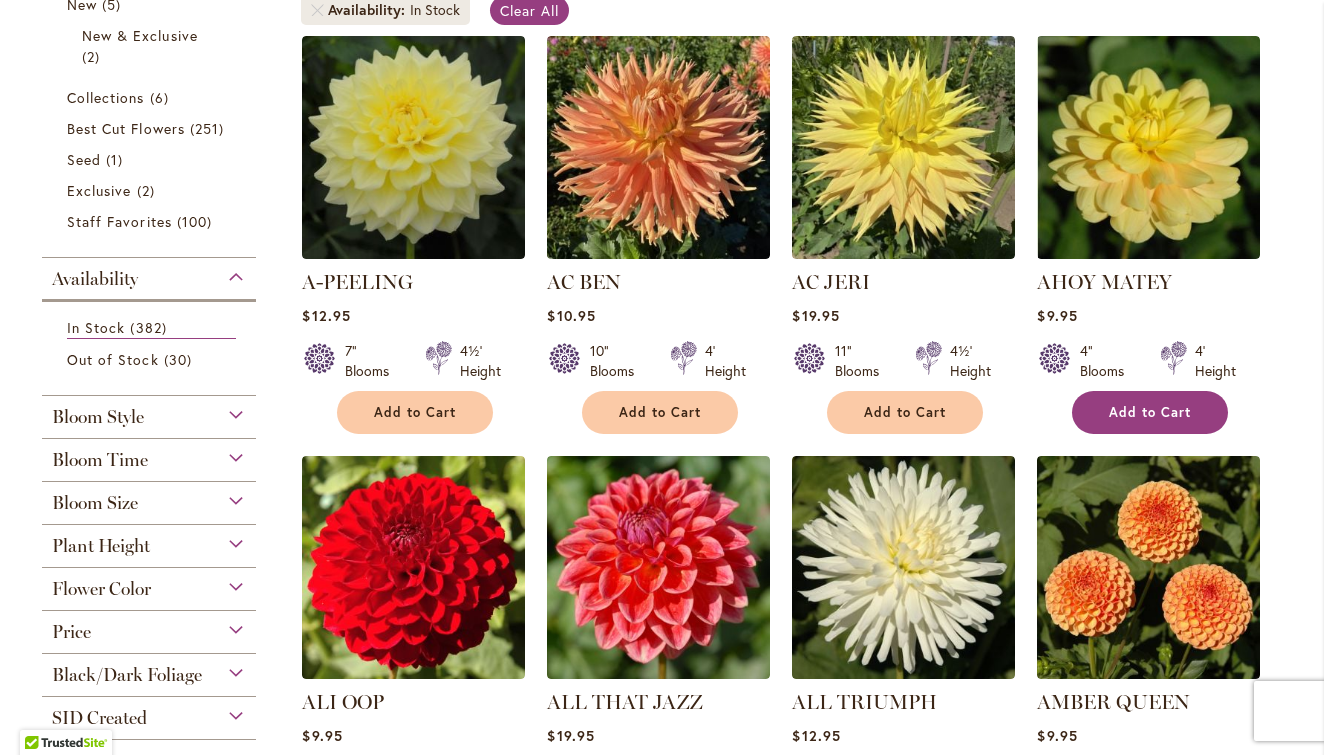 click on "Add to Cart" at bounding box center [1150, 412] 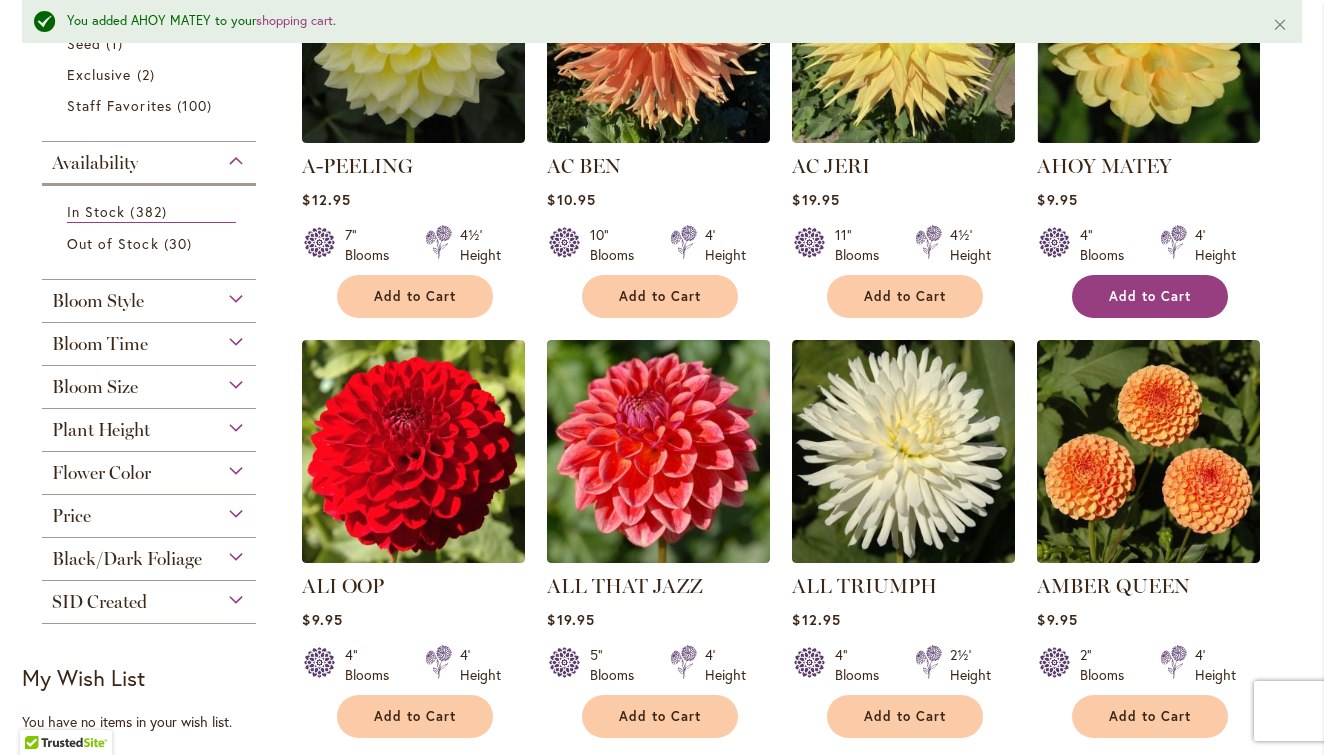 scroll, scrollTop: 591, scrollLeft: 0, axis: vertical 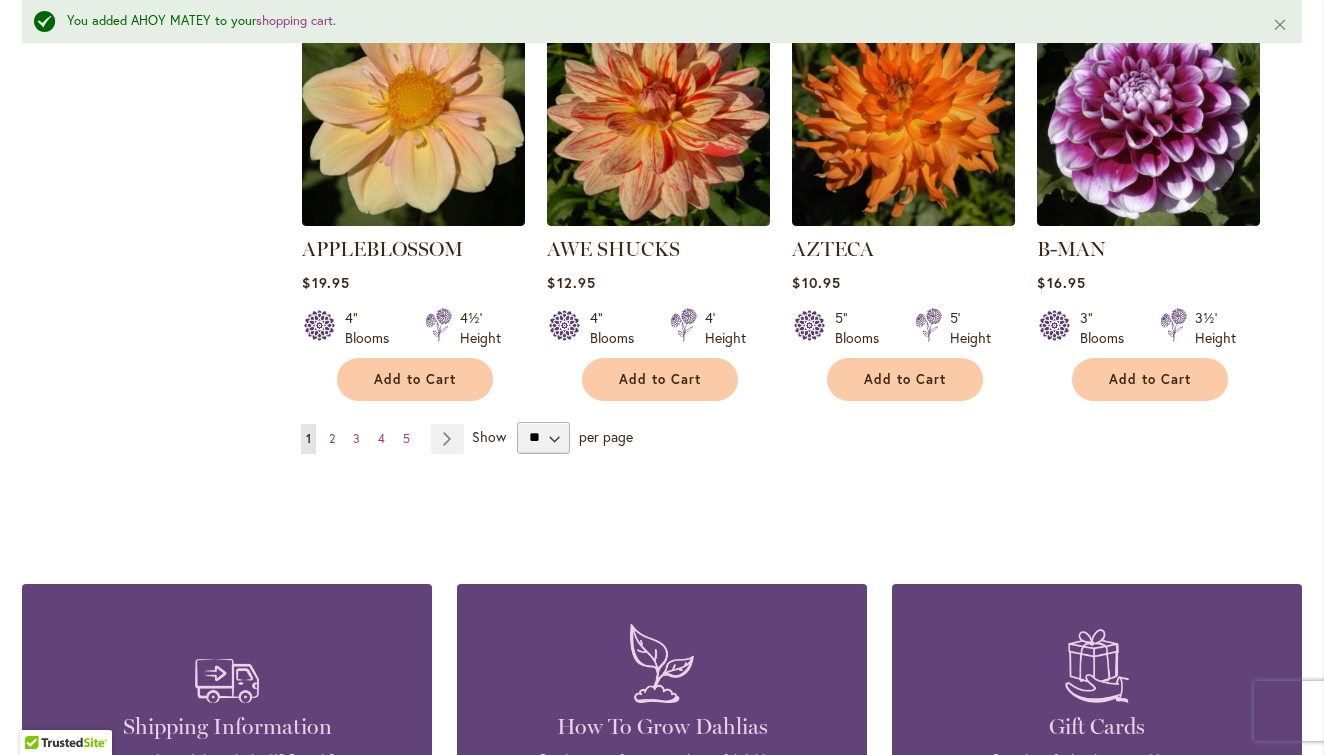 click on "2" at bounding box center (332, 438) 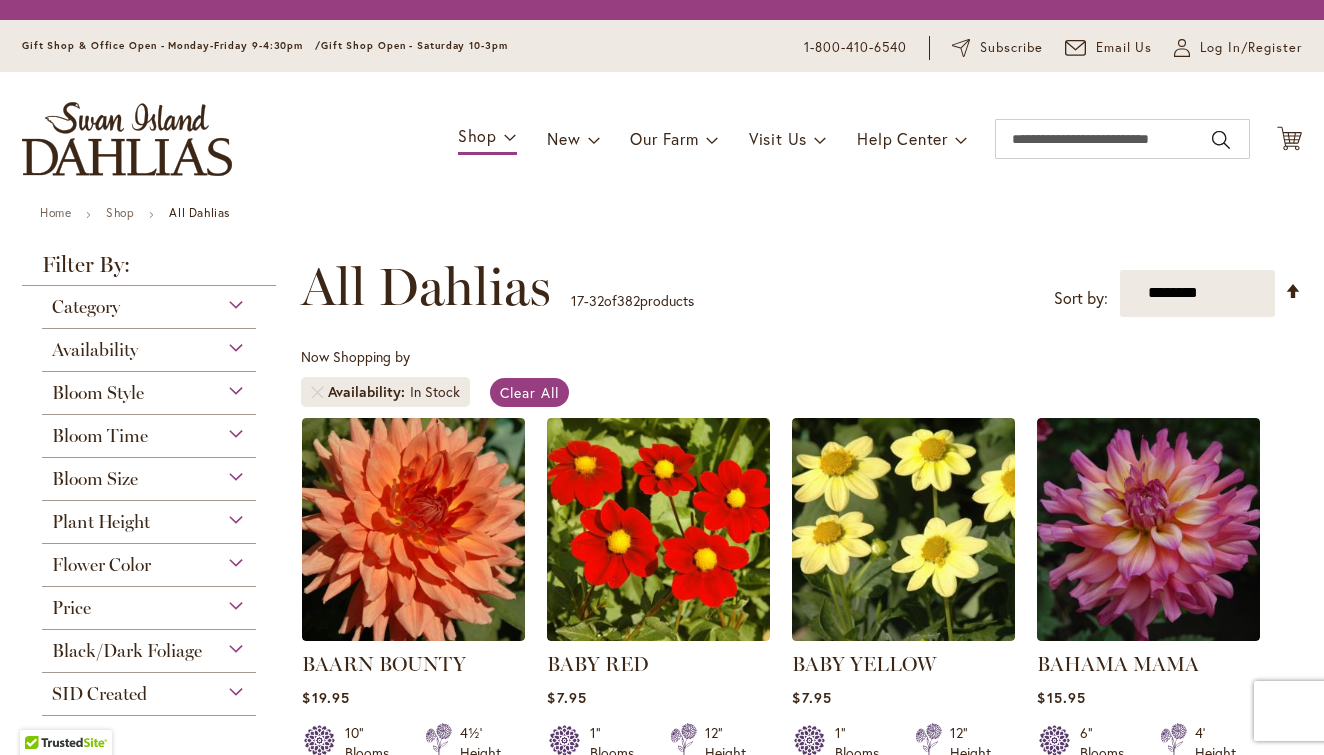 scroll, scrollTop: 0, scrollLeft: 0, axis: both 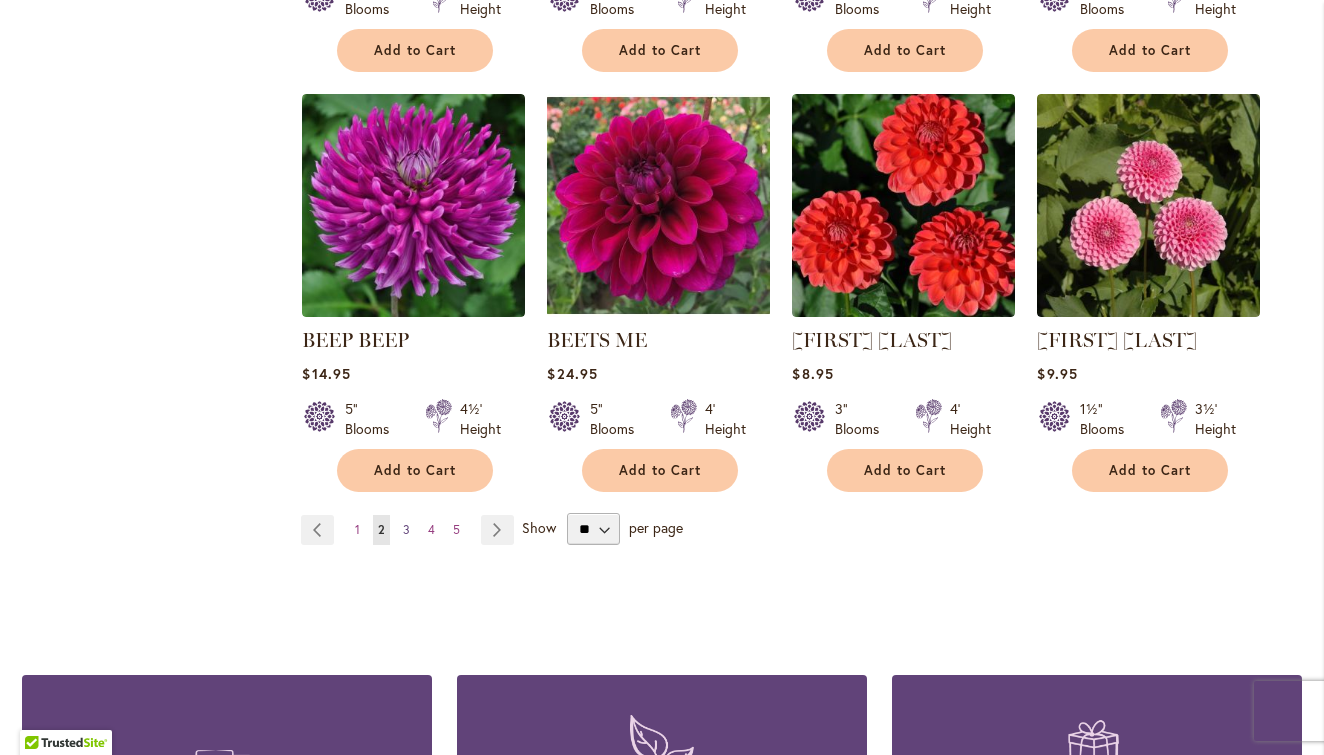 click on "3" at bounding box center (406, 529) 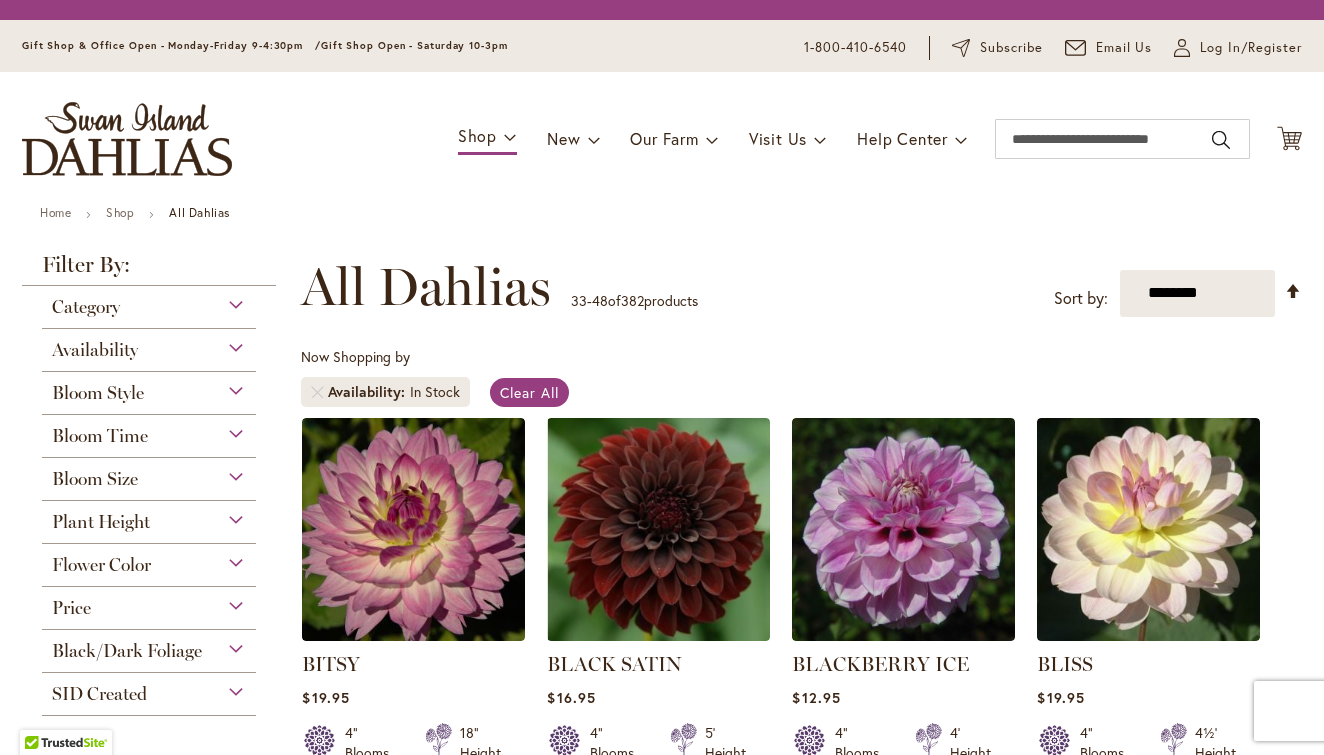 scroll, scrollTop: 0, scrollLeft: 0, axis: both 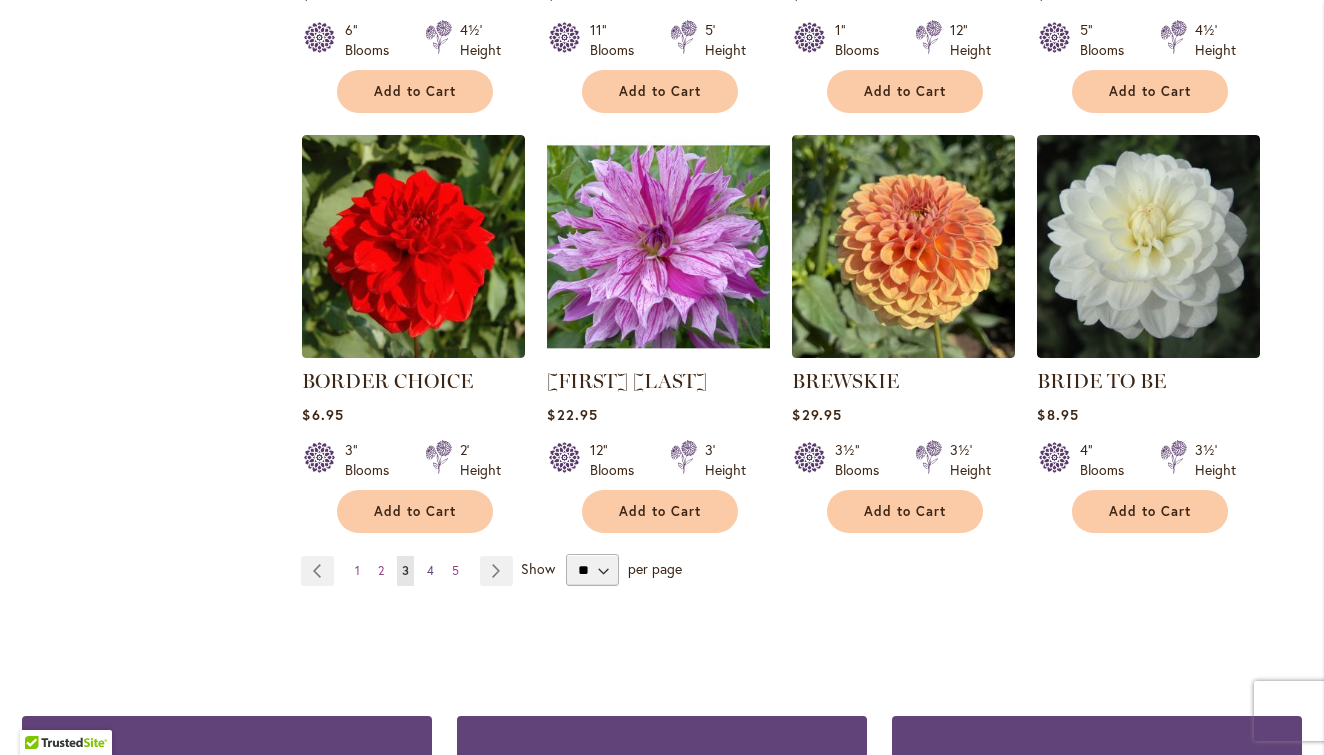 click on "4" at bounding box center [430, 570] 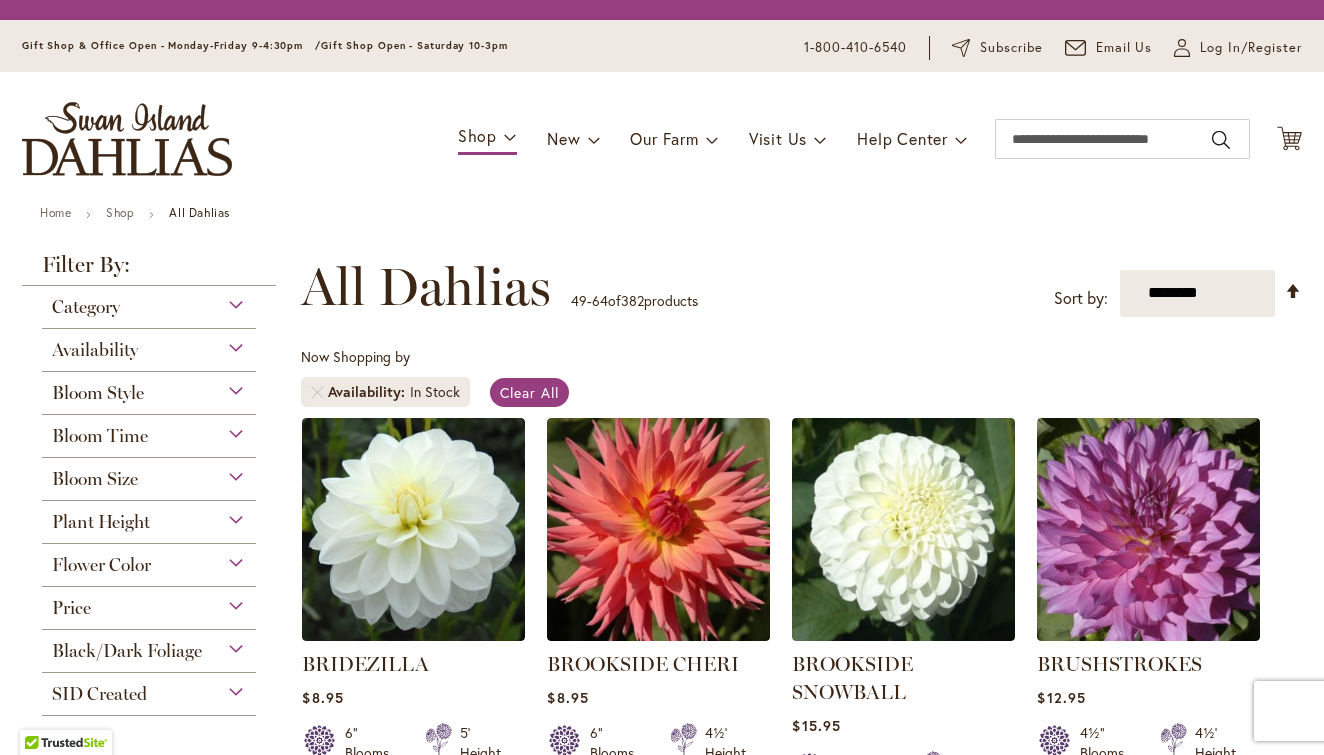 scroll, scrollTop: 0, scrollLeft: 0, axis: both 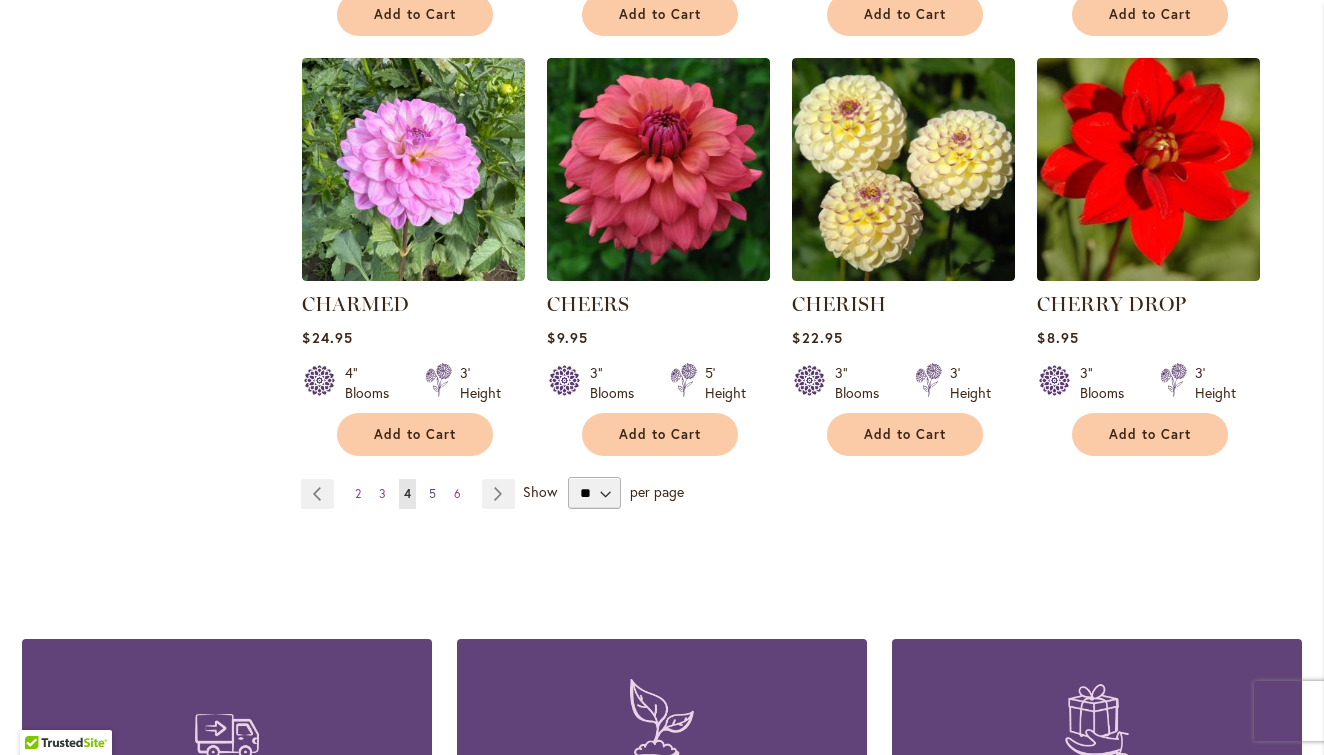 click on "5" at bounding box center [432, 493] 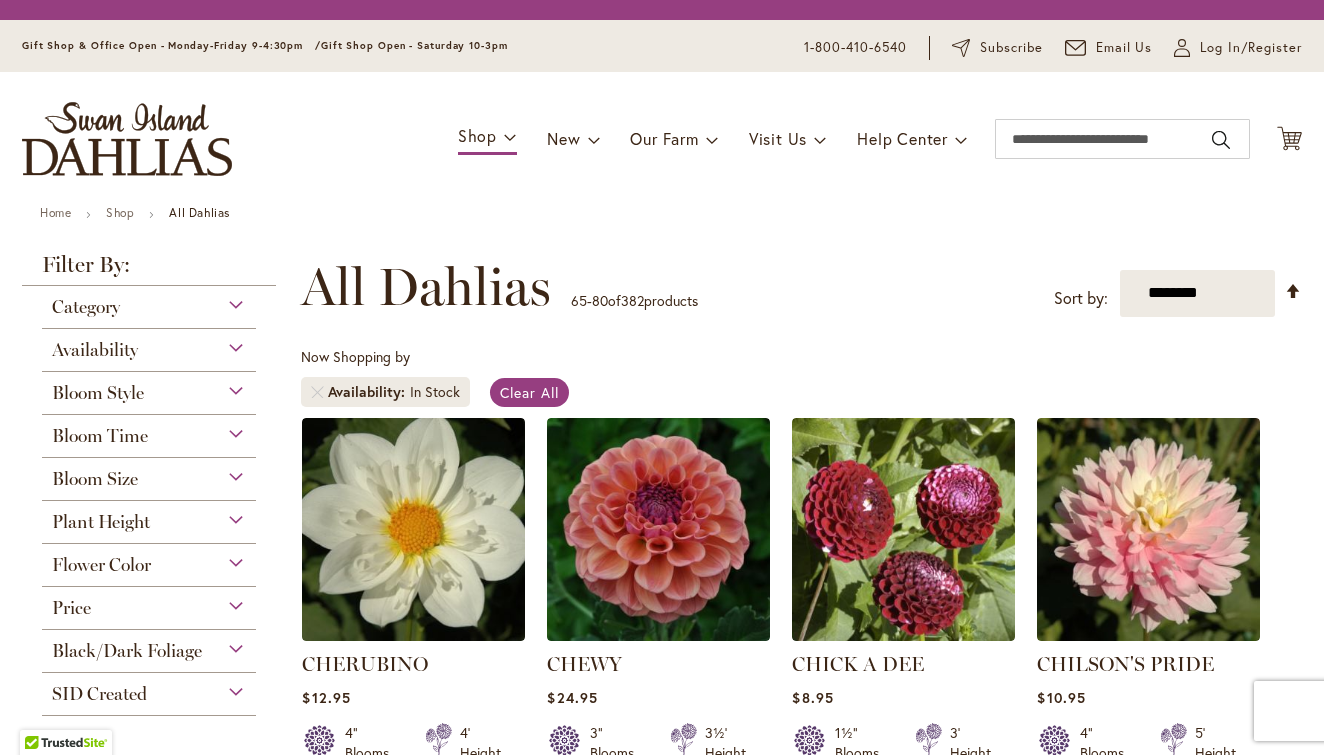 scroll, scrollTop: 0, scrollLeft: 0, axis: both 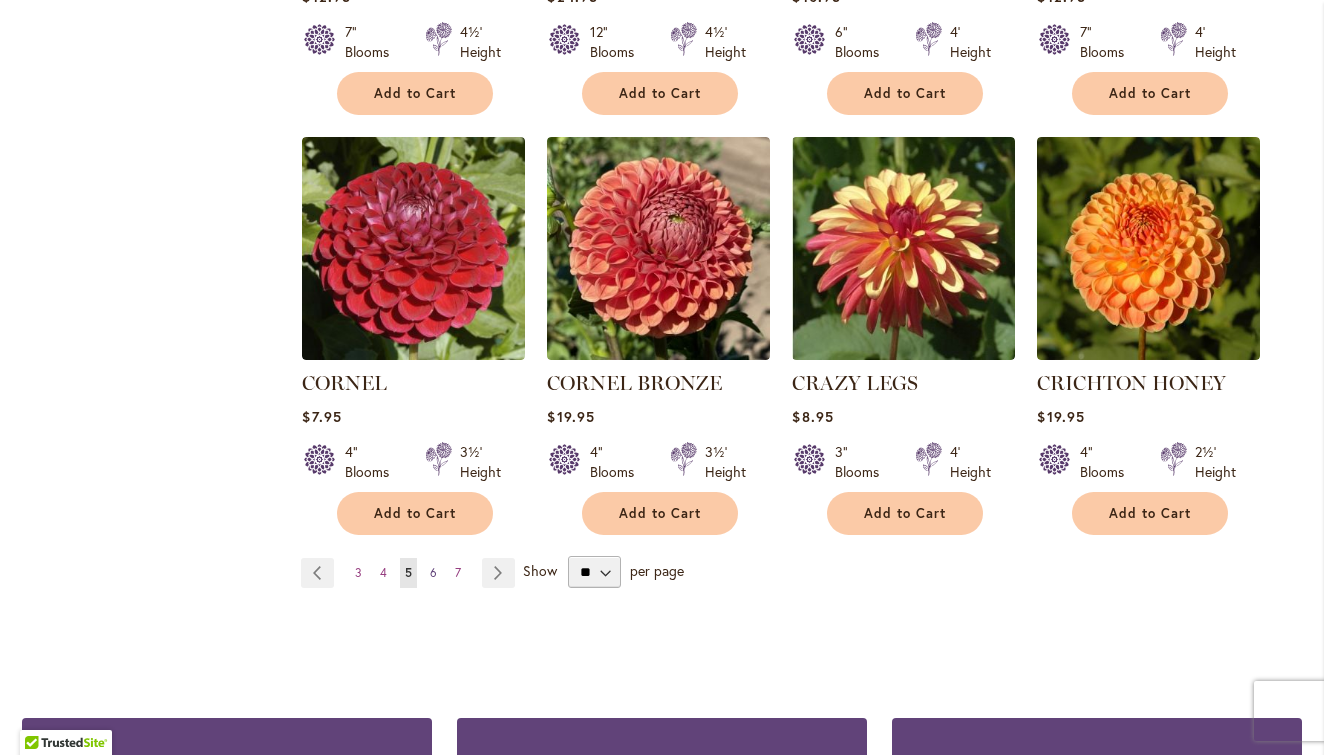 click on "6" at bounding box center [433, 572] 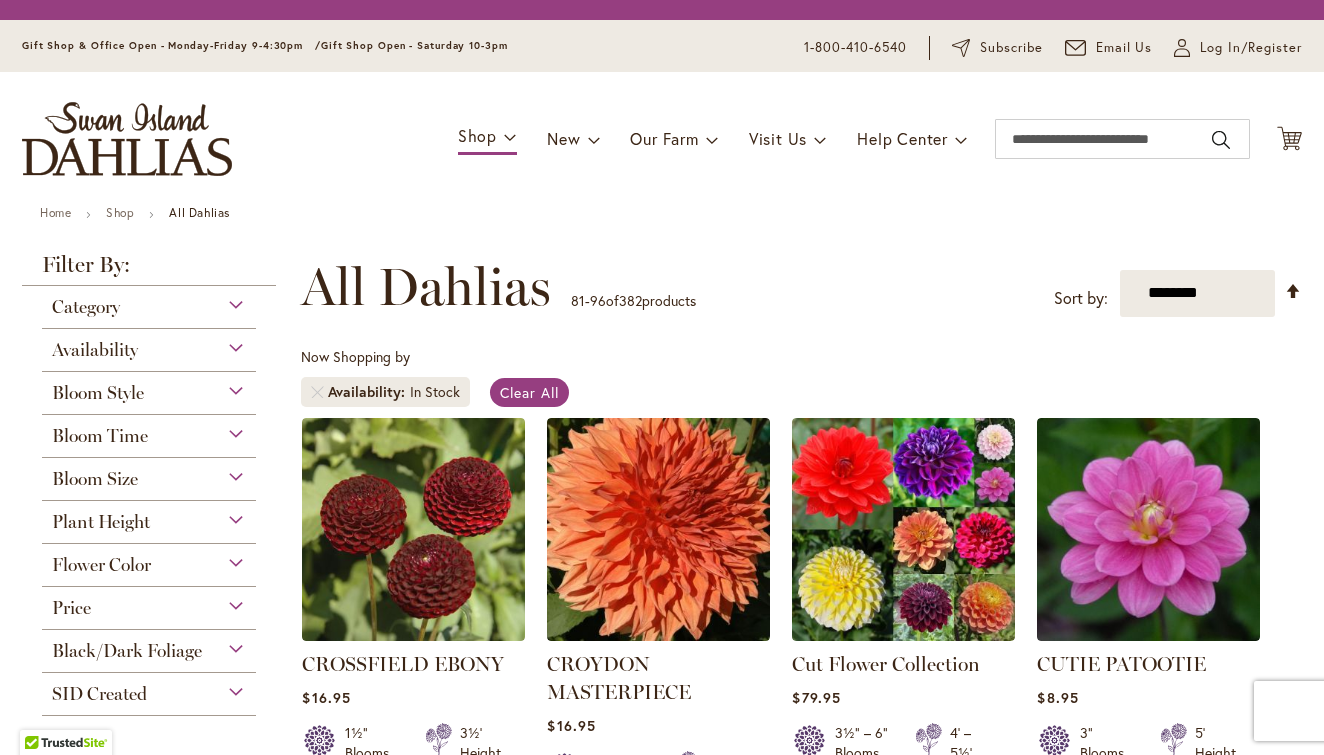 scroll, scrollTop: 0, scrollLeft: 0, axis: both 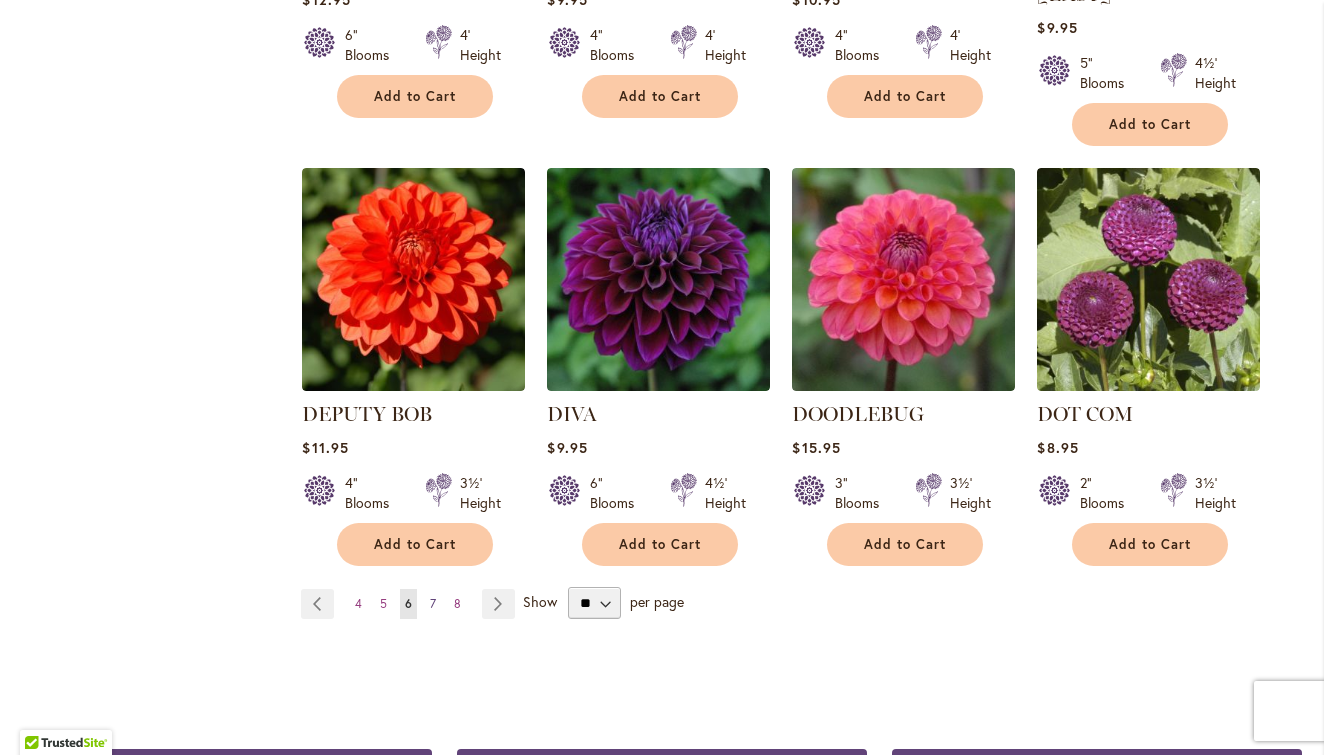 click on "7" at bounding box center (433, 603) 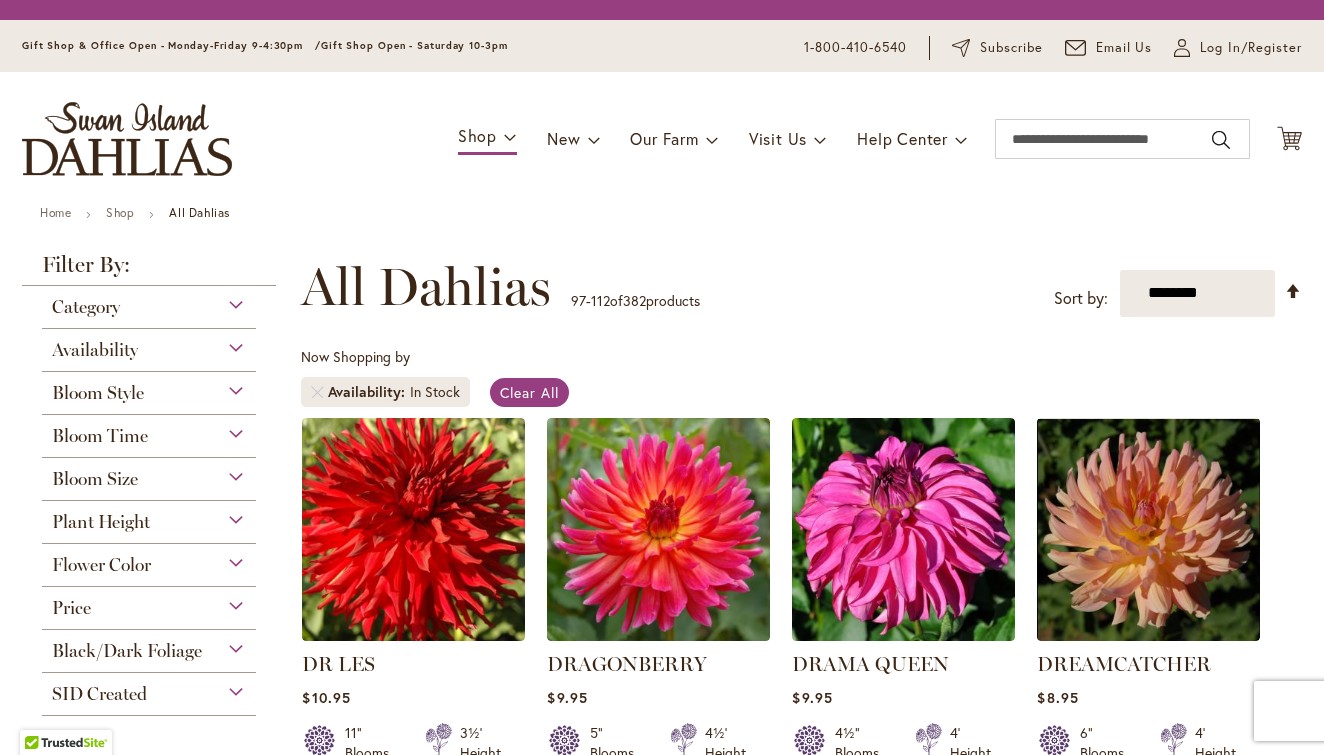 scroll, scrollTop: 0, scrollLeft: 0, axis: both 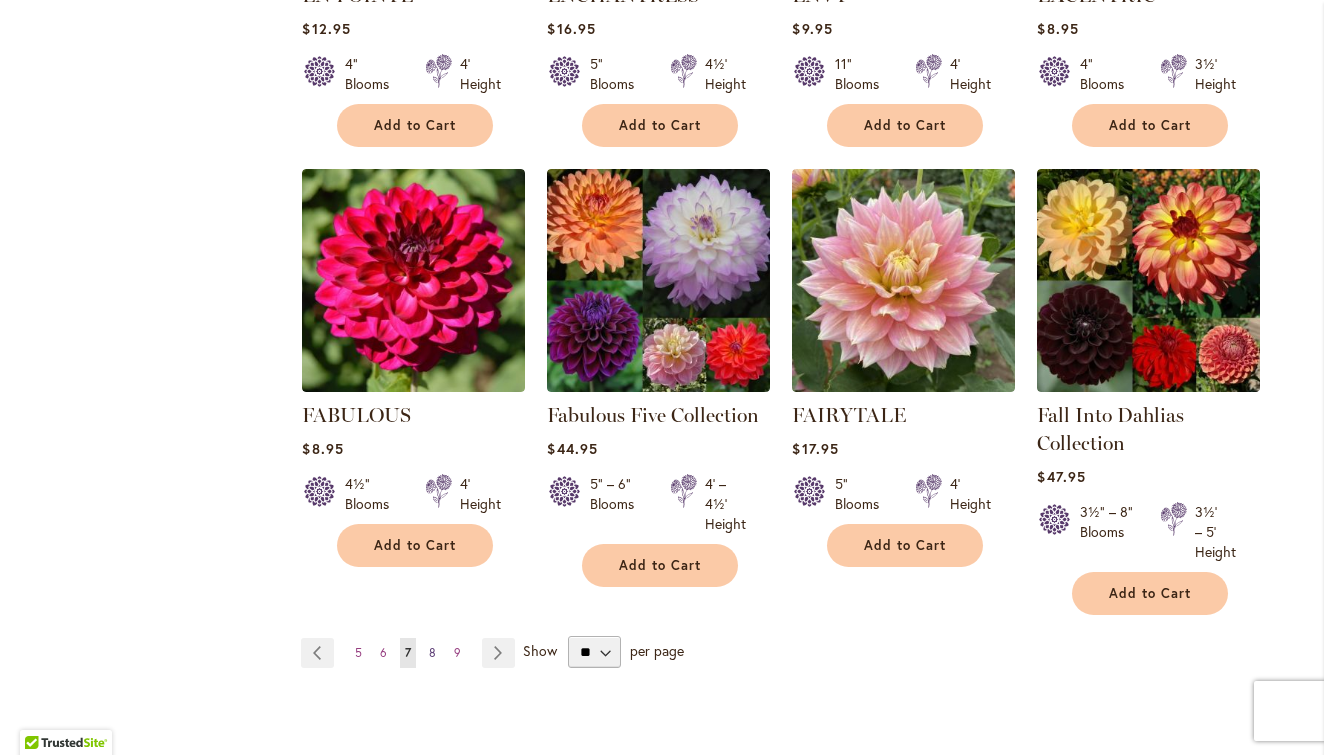 click on "8" at bounding box center (432, 652) 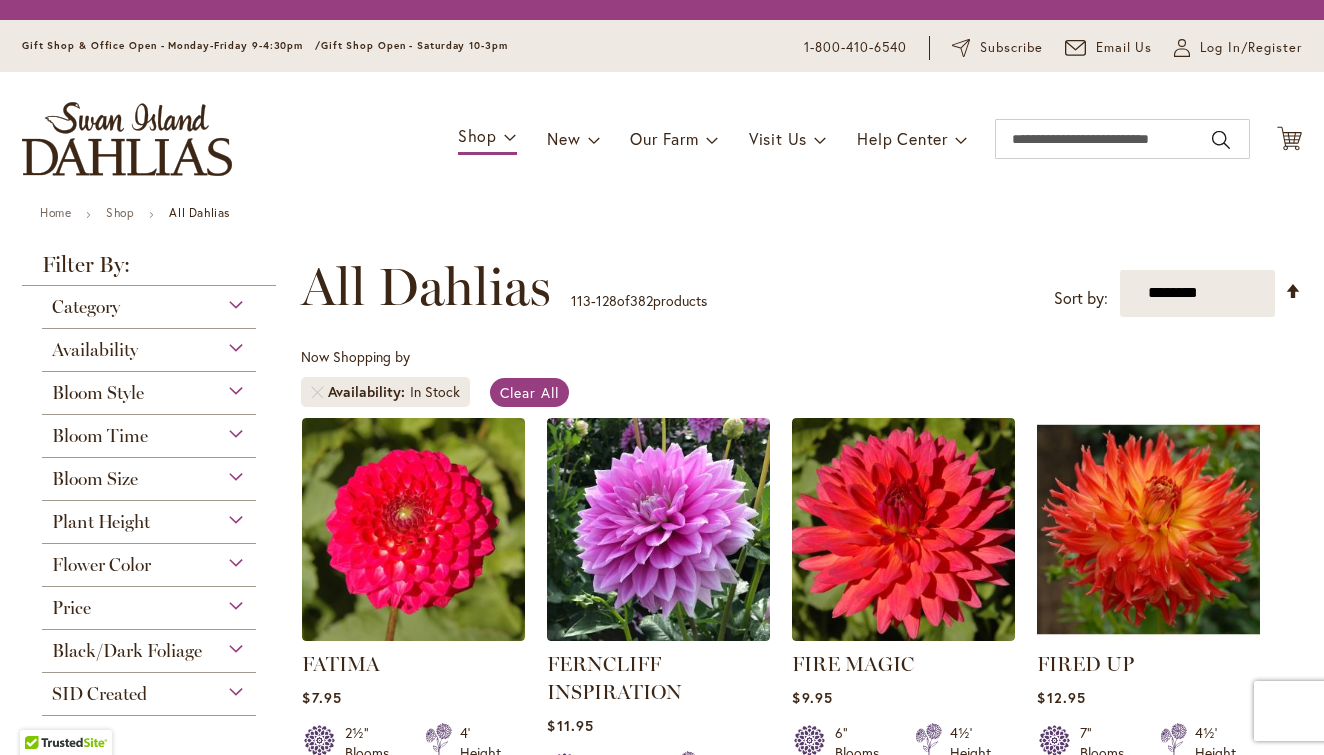 scroll, scrollTop: 0, scrollLeft: 0, axis: both 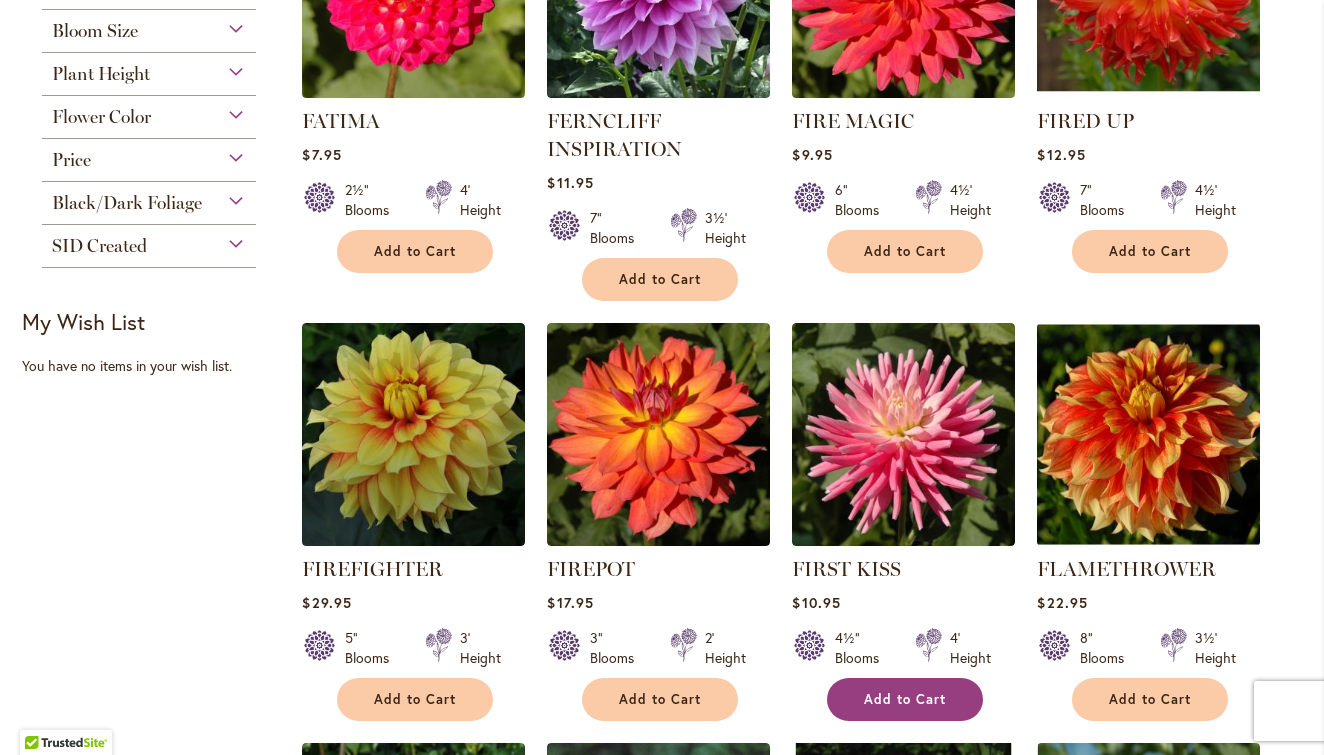 click on "Add to Cart" at bounding box center [905, 699] 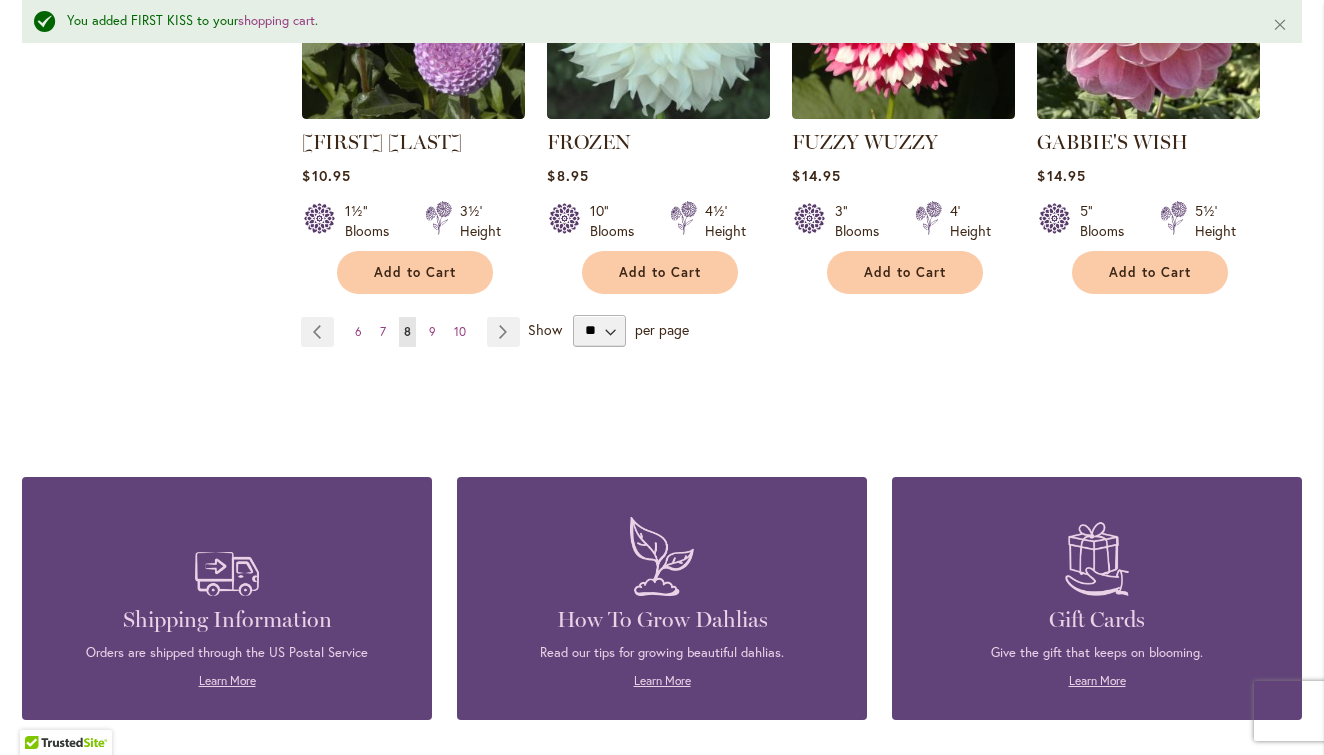 scroll, scrollTop: 1904, scrollLeft: 0, axis: vertical 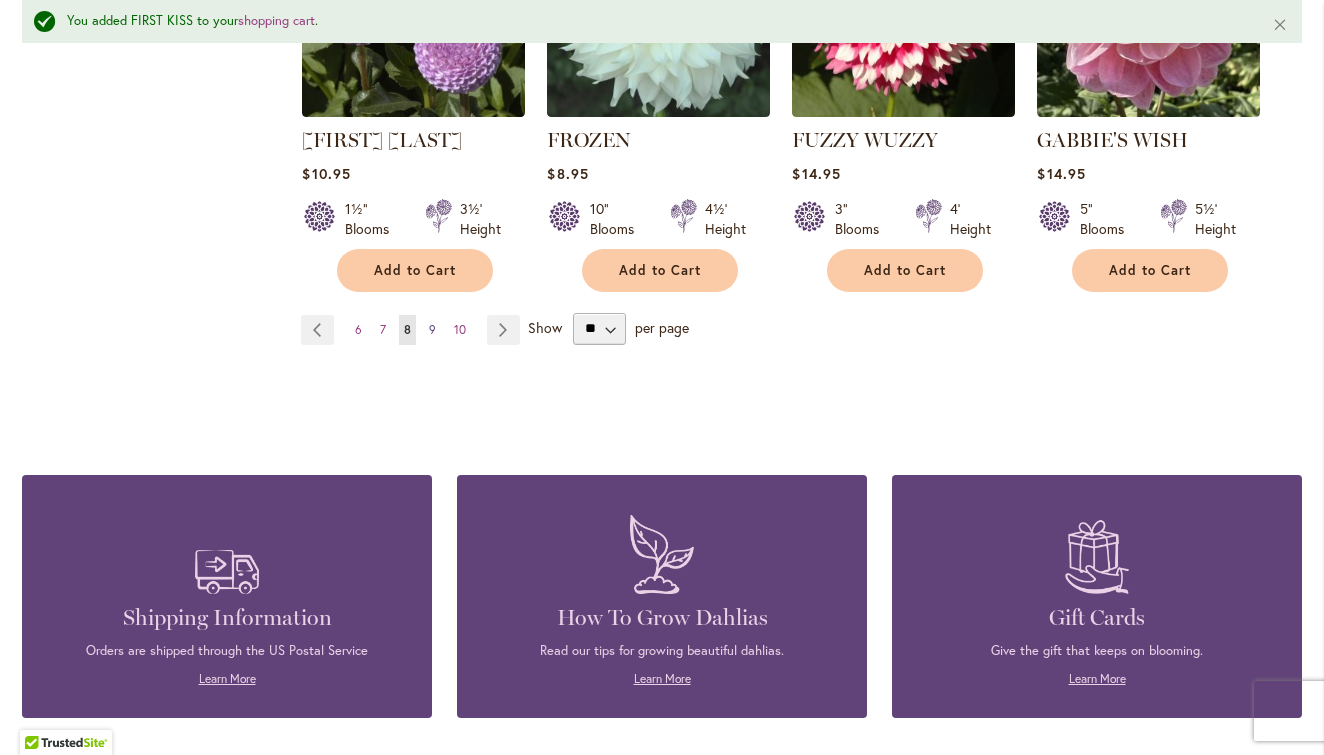 click on "9" at bounding box center [432, 329] 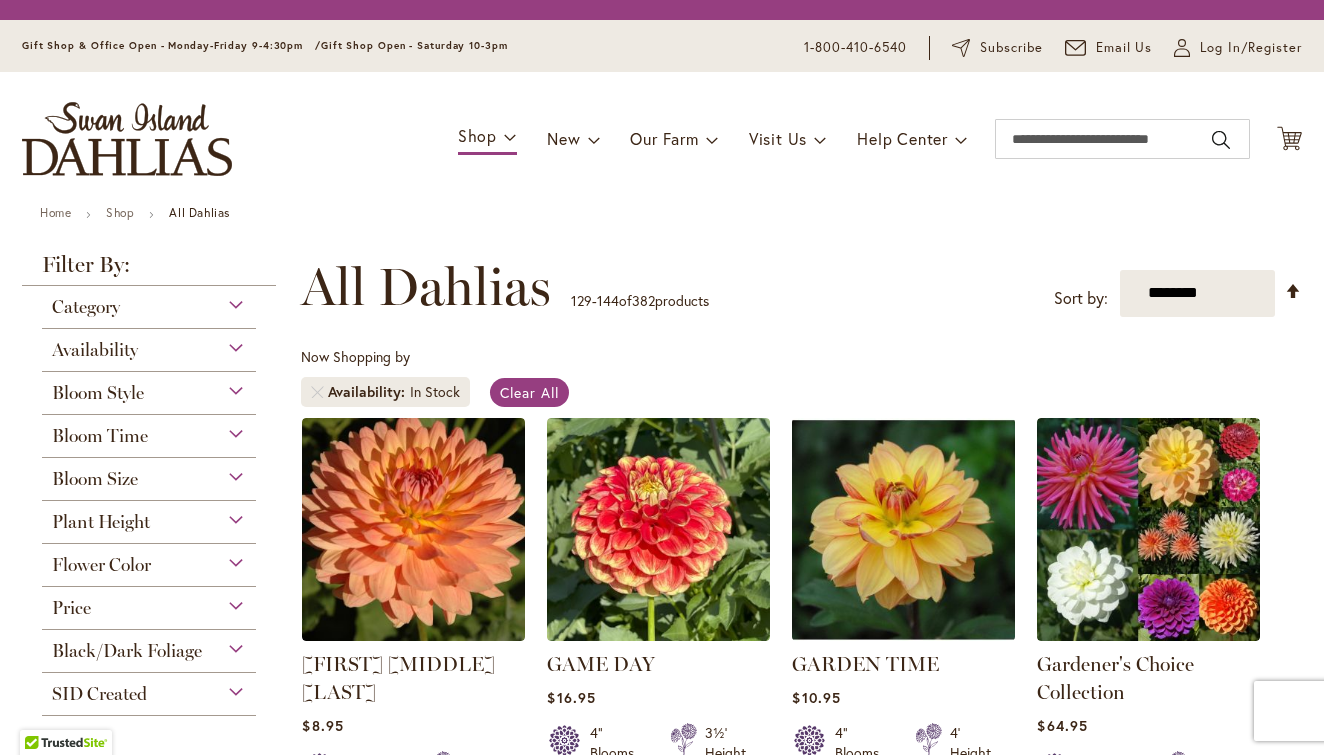 scroll, scrollTop: 0, scrollLeft: 0, axis: both 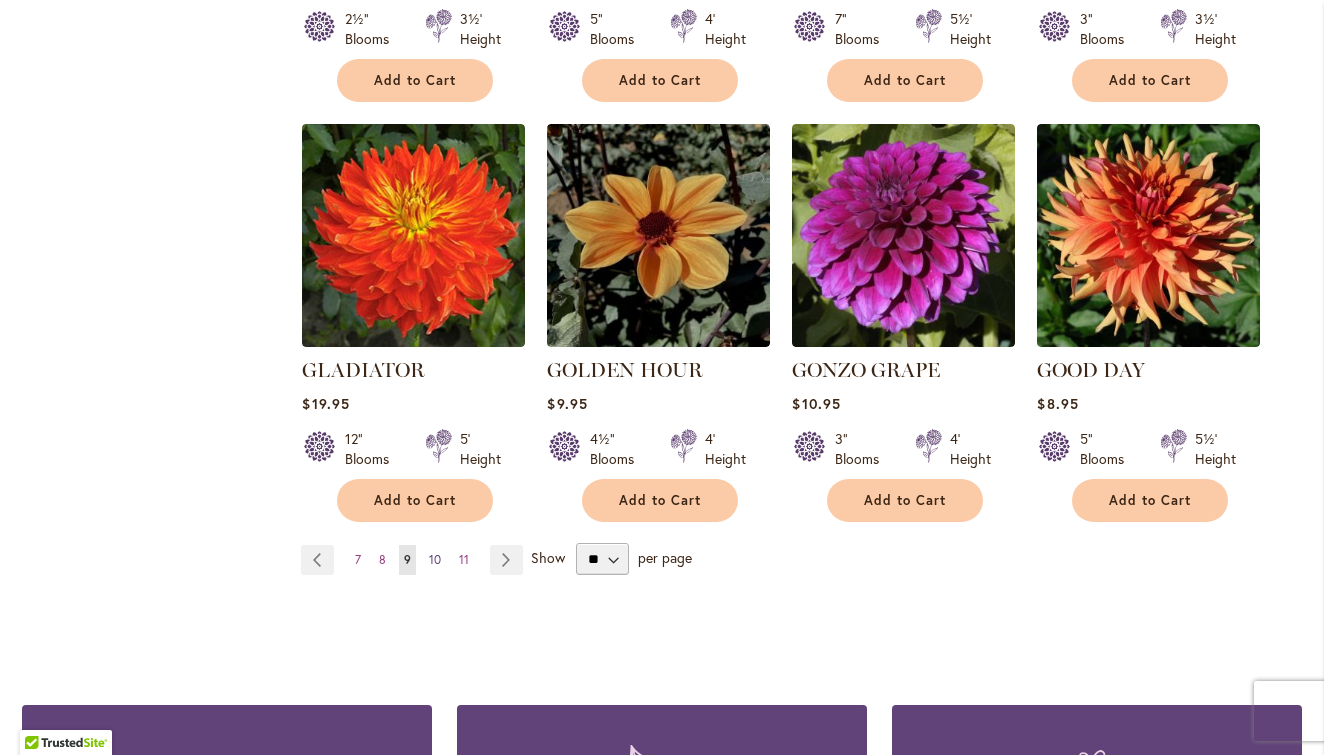 click on "10" at bounding box center [435, 559] 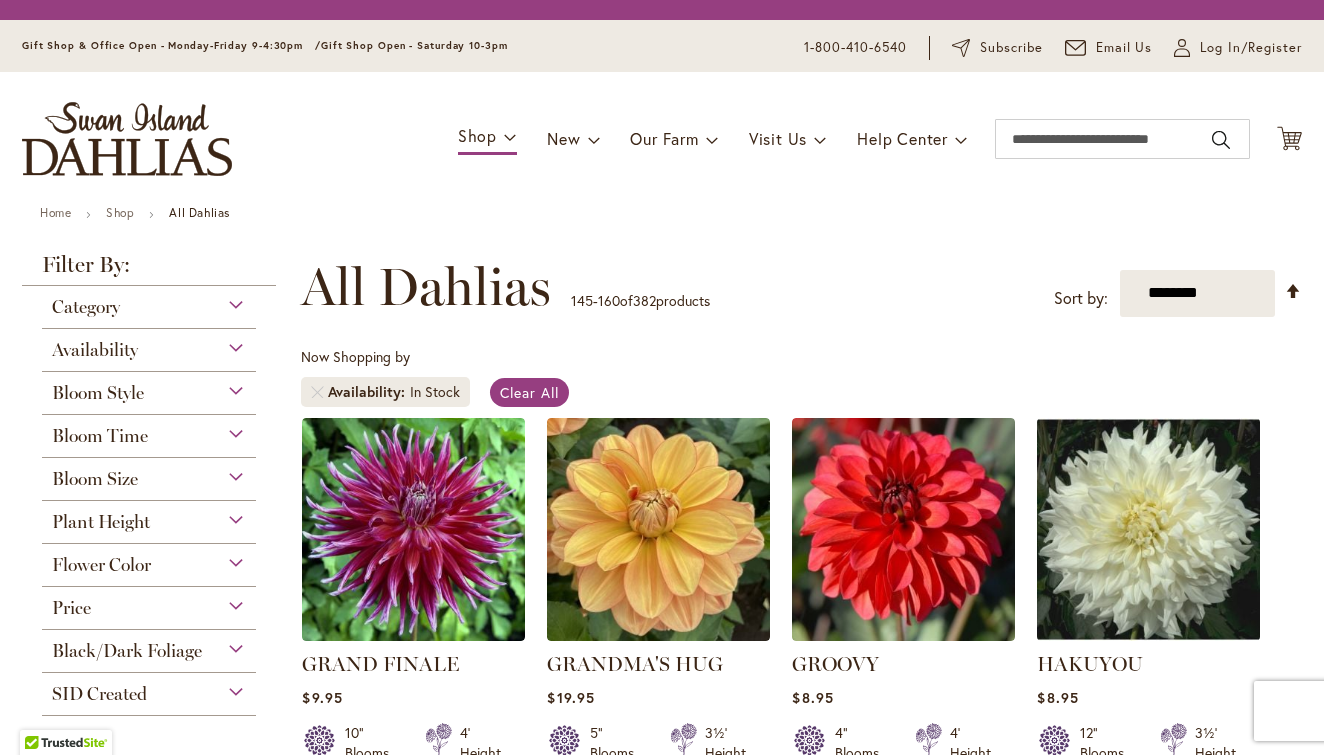 scroll, scrollTop: 0, scrollLeft: 0, axis: both 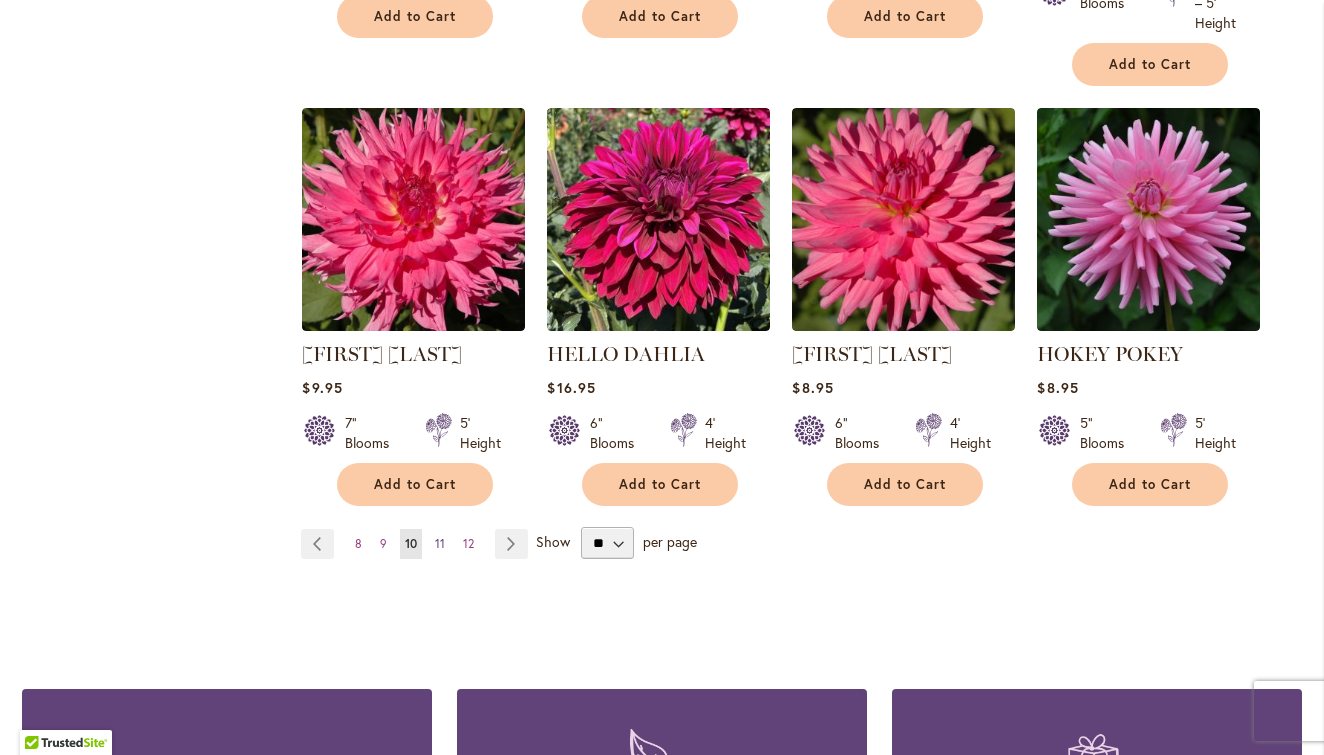 click on "11" at bounding box center (440, 543) 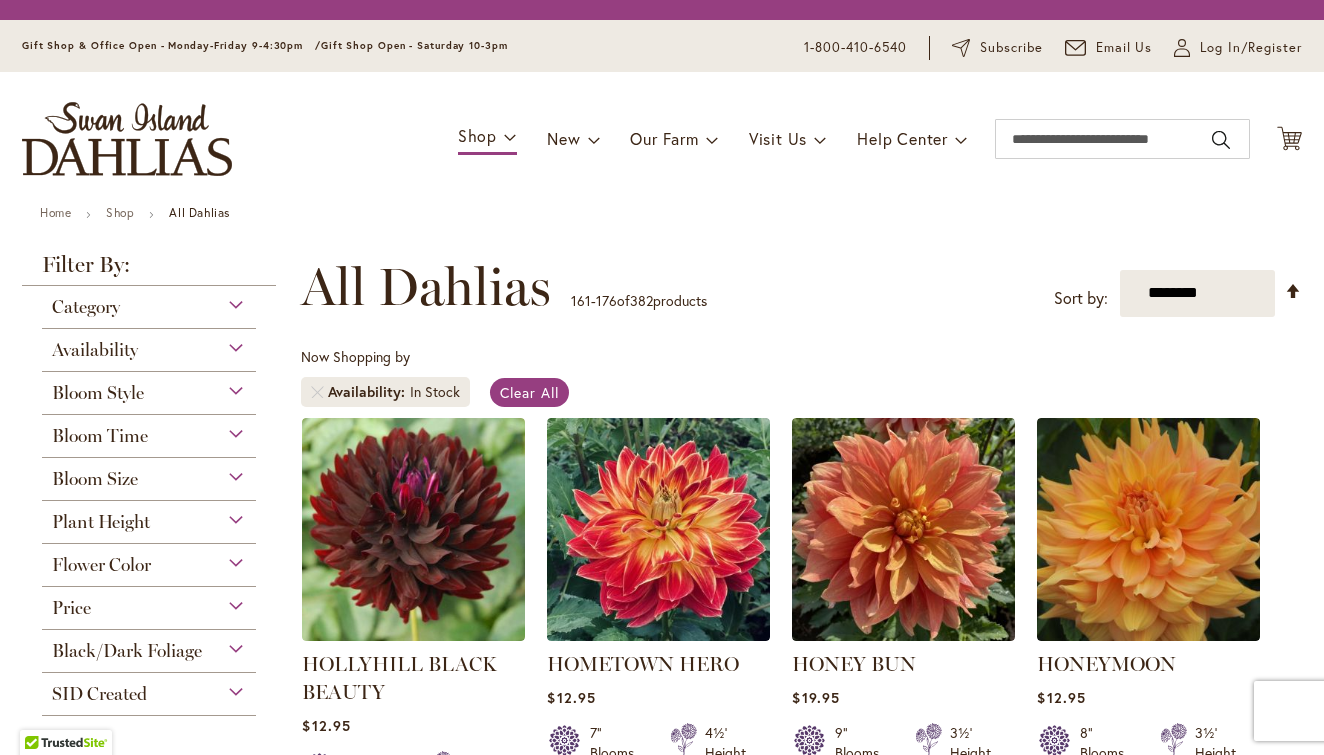 scroll, scrollTop: 0, scrollLeft: 0, axis: both 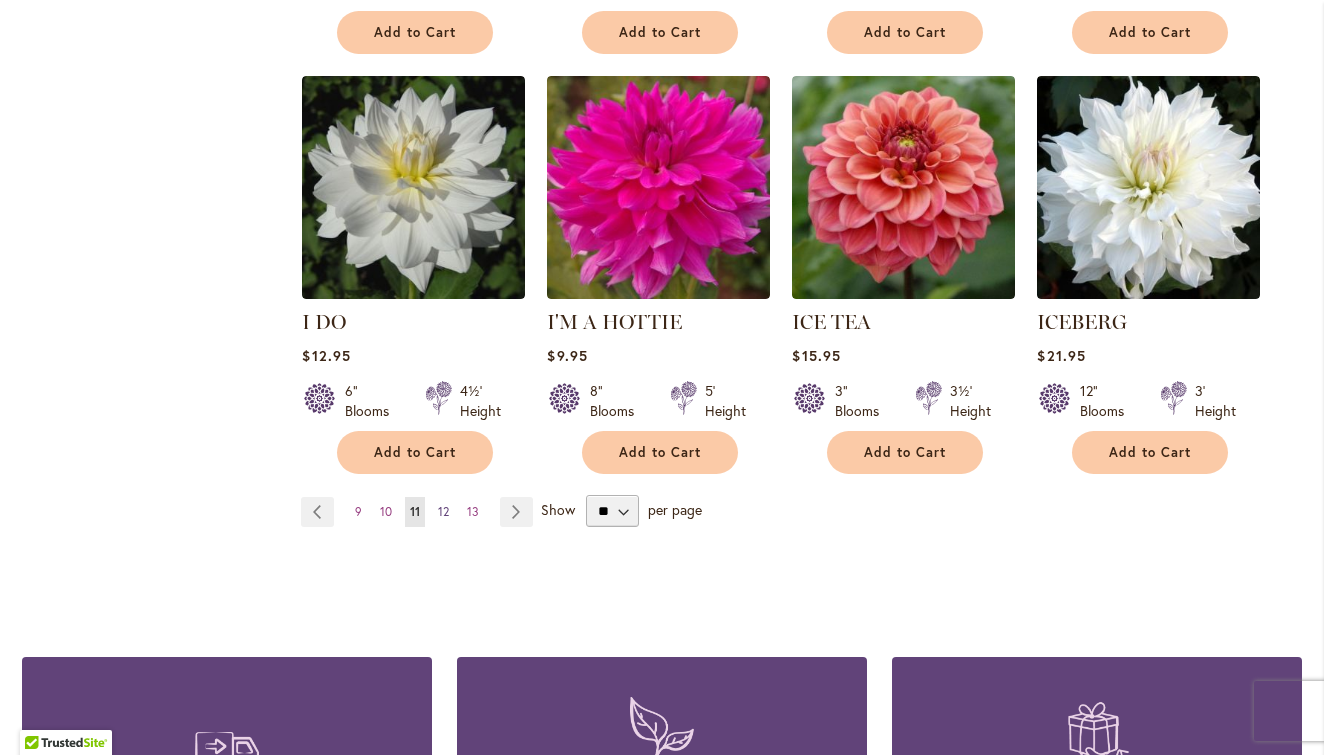 click on "12" at bounding box center [443, 511] 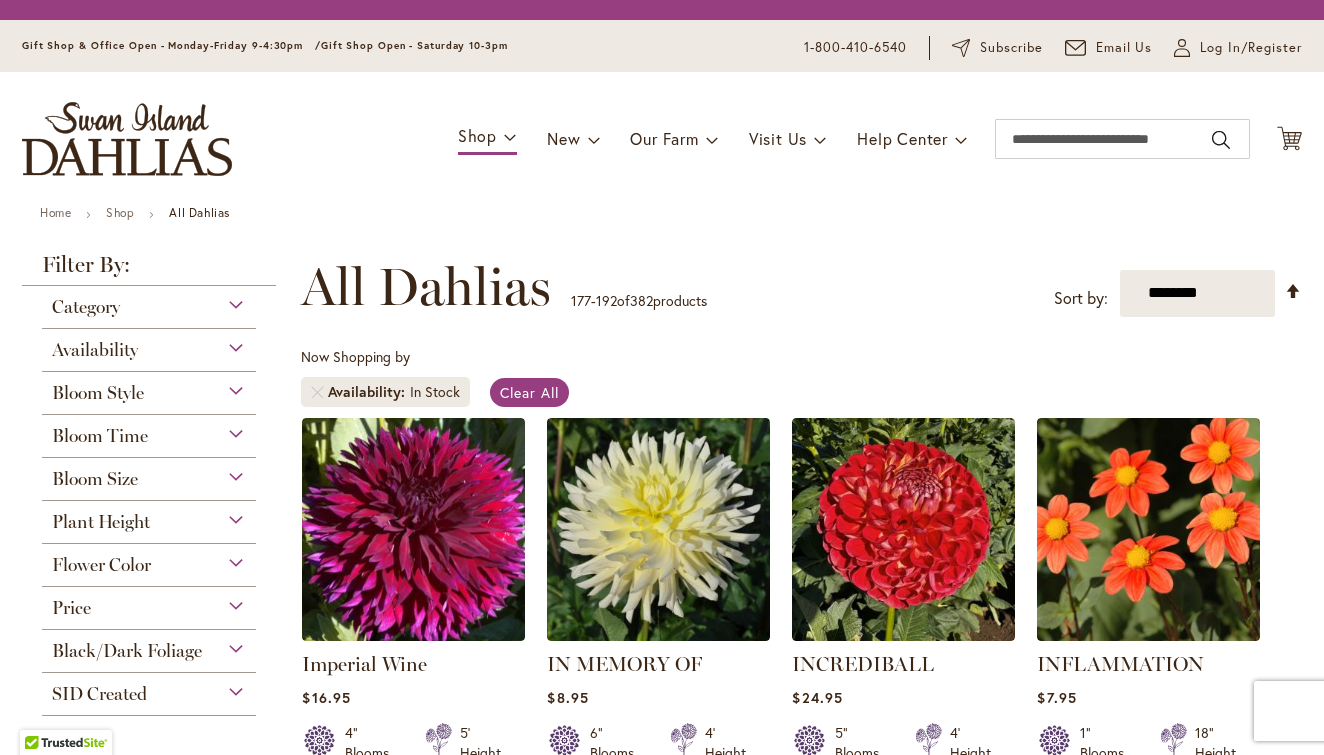 scroll, scrollTop: 0, scrollLeft: 0, axis: both 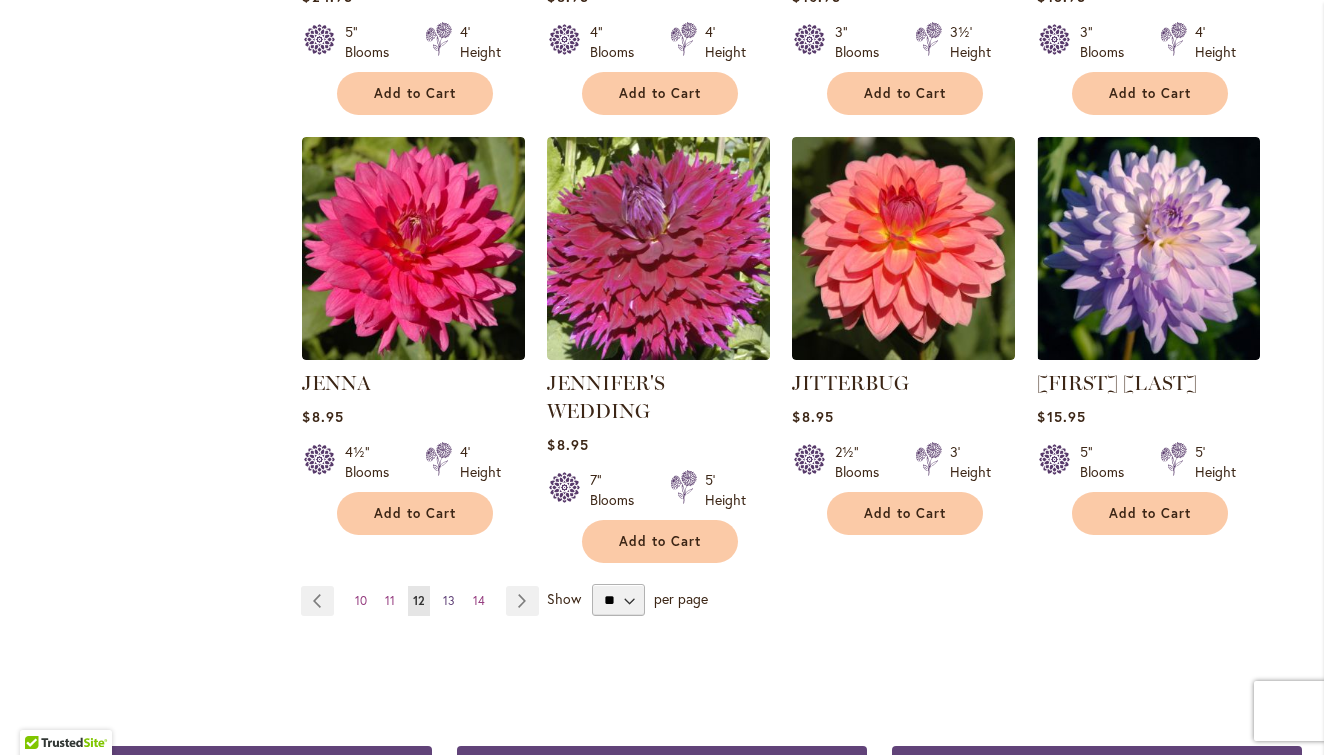 click on "13" at bounding box center [449, 600] 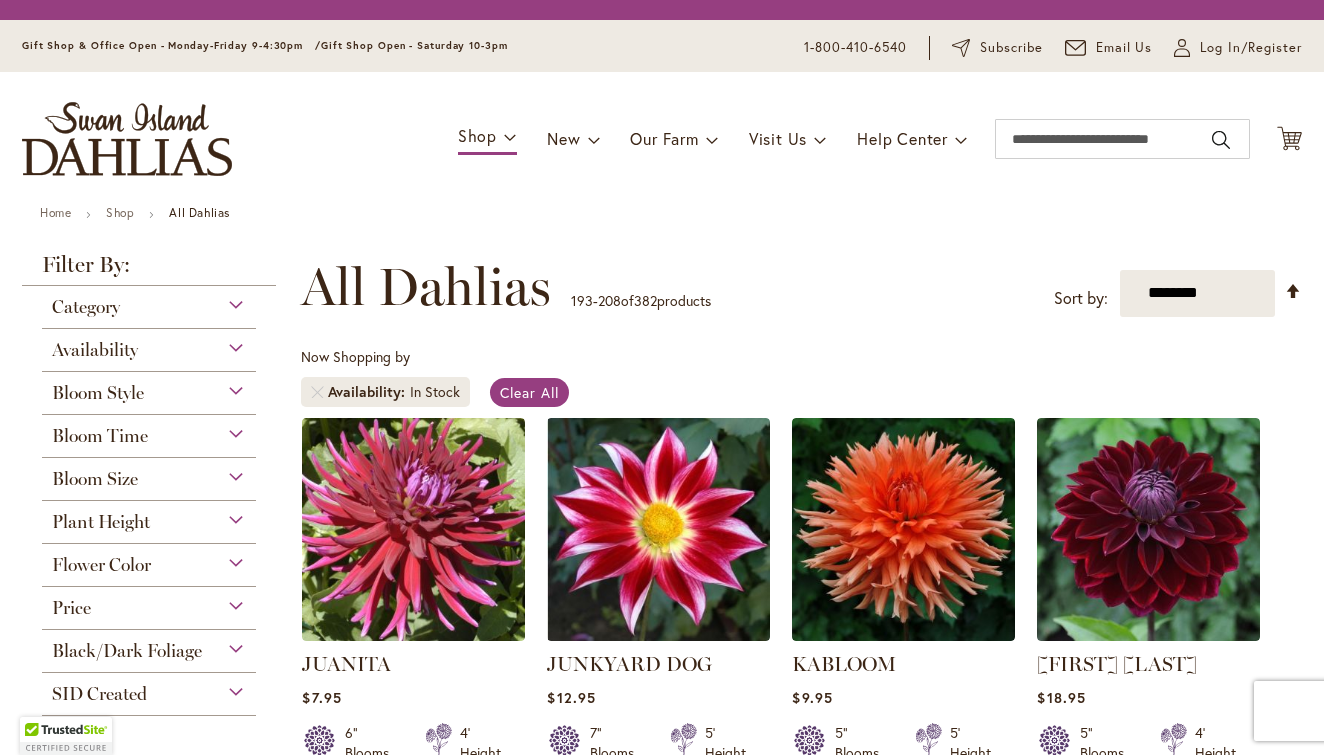 scroll, scrollTop: 0, scrollLeft: 0, axis: both 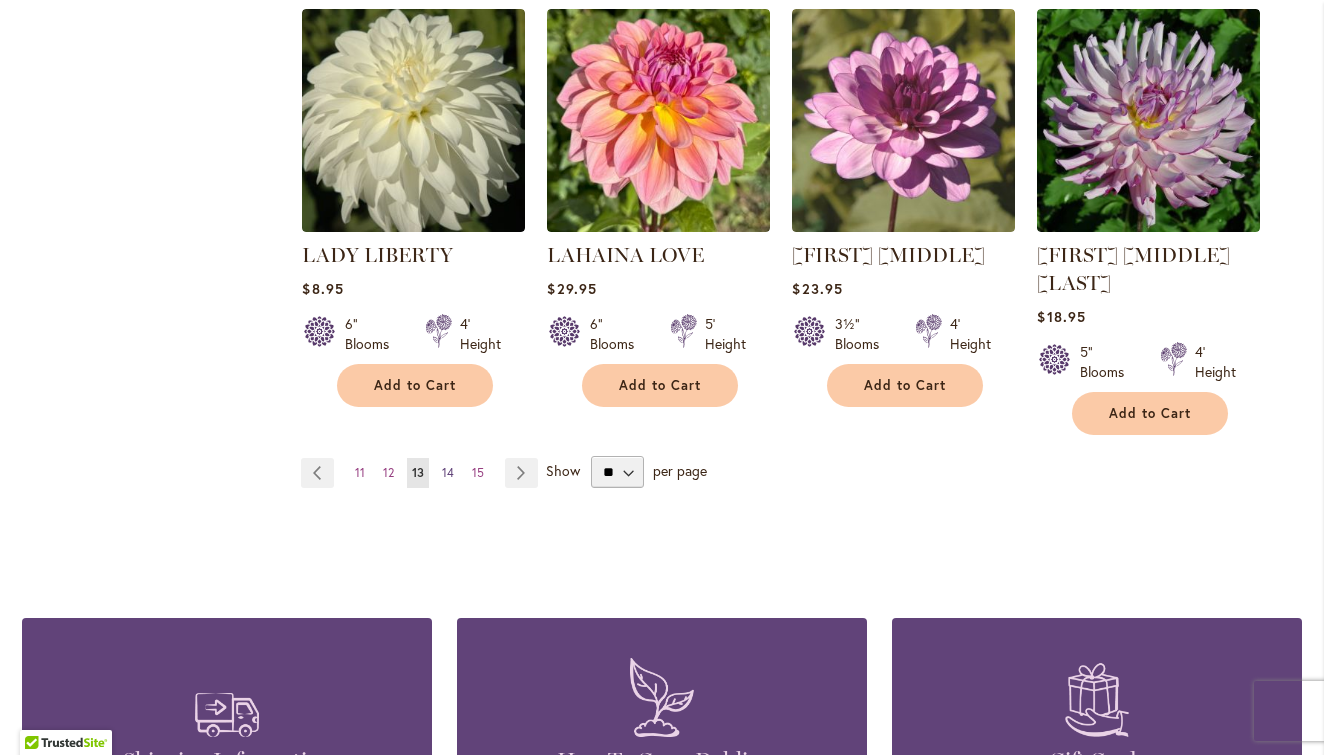 click on "14" at bounding box center (448, 472) 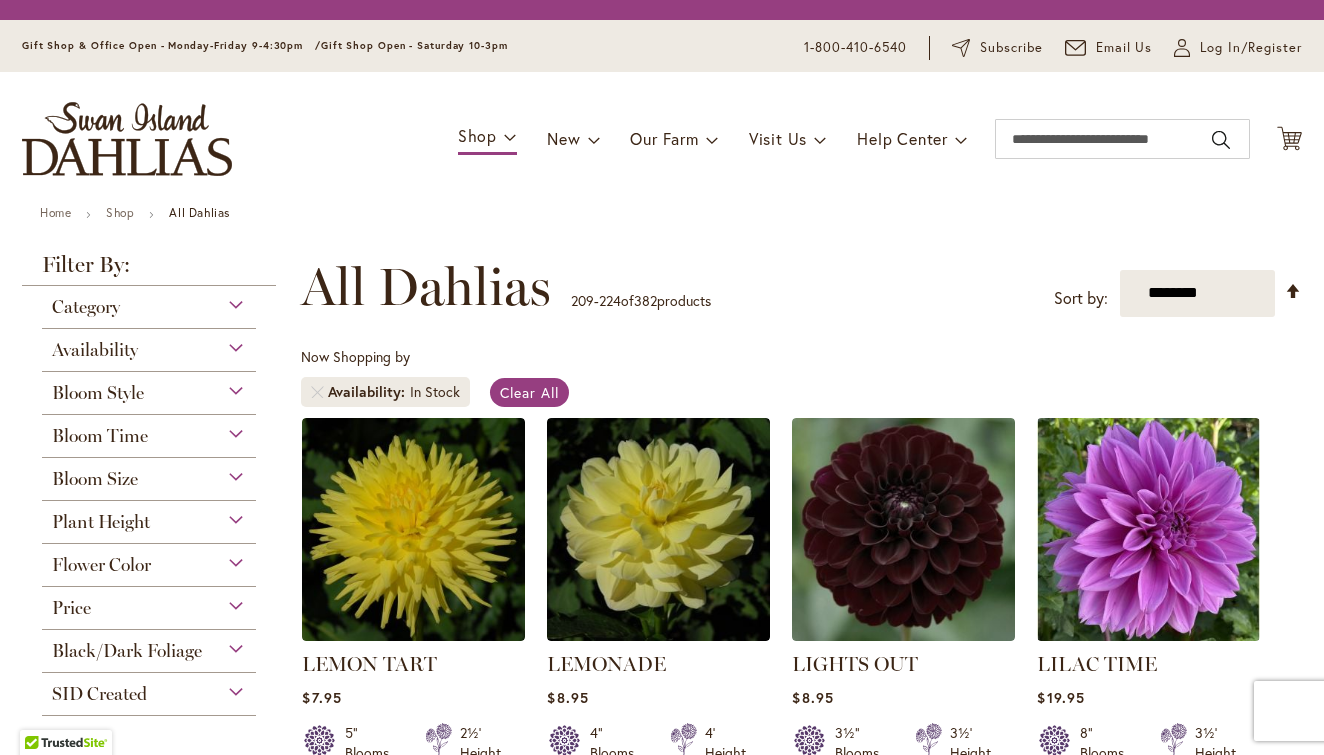 scroll, scrollTop: 0, scrollLeft: 0, axis: both 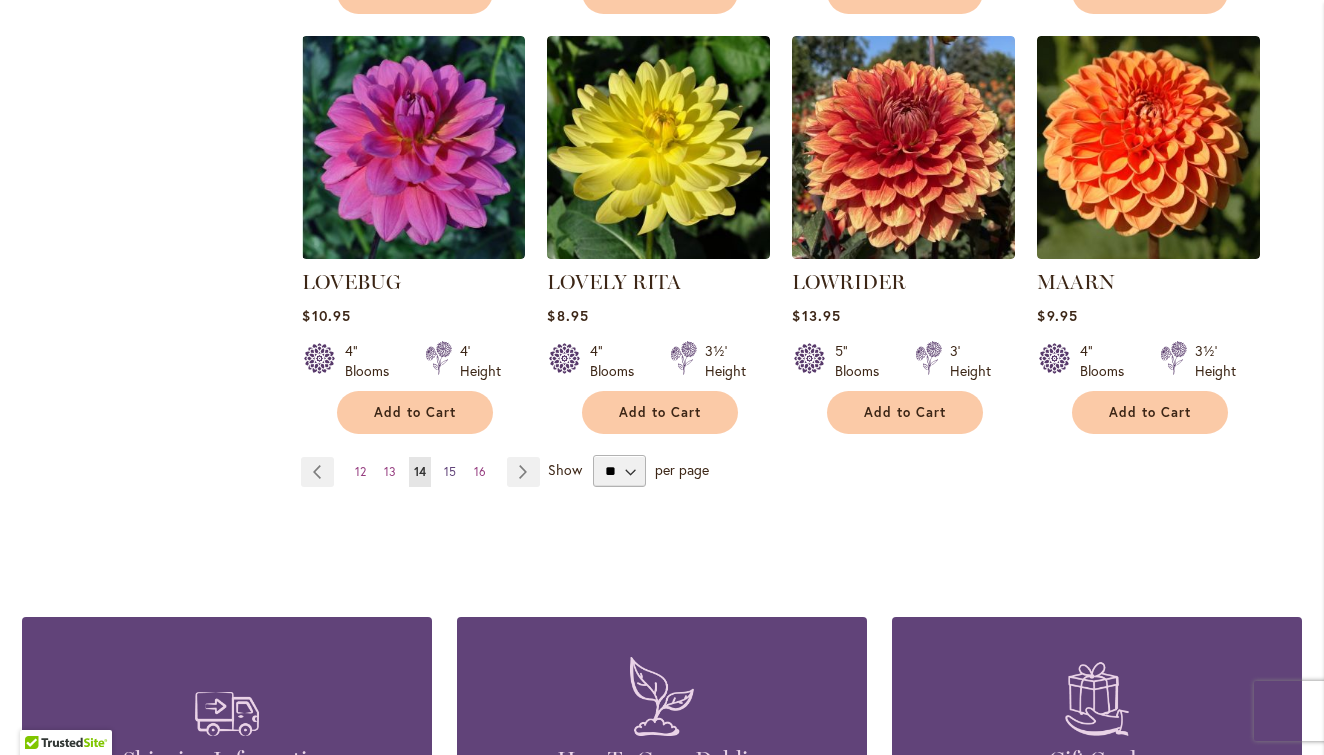 click on "15" at bounding box center (450, 471) 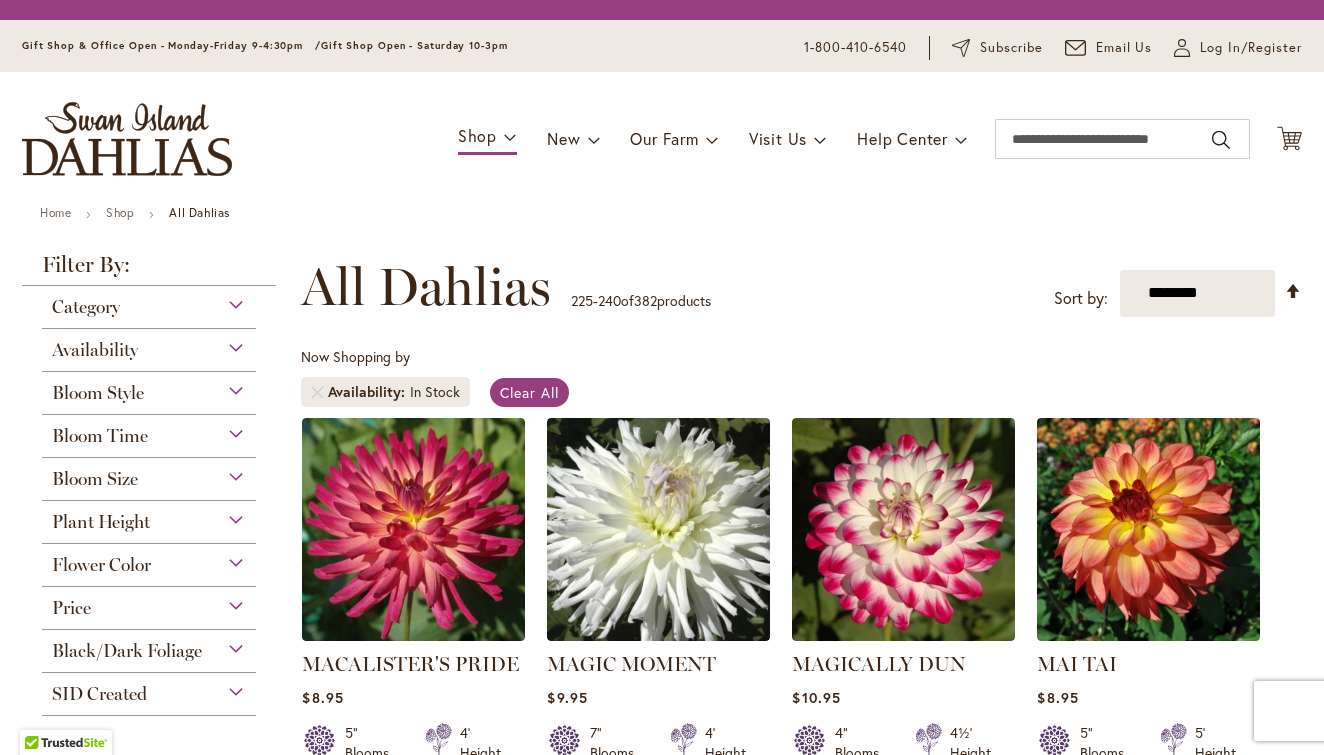 scroll, scrollTop: 0, scrollLeft: 0, axis: both 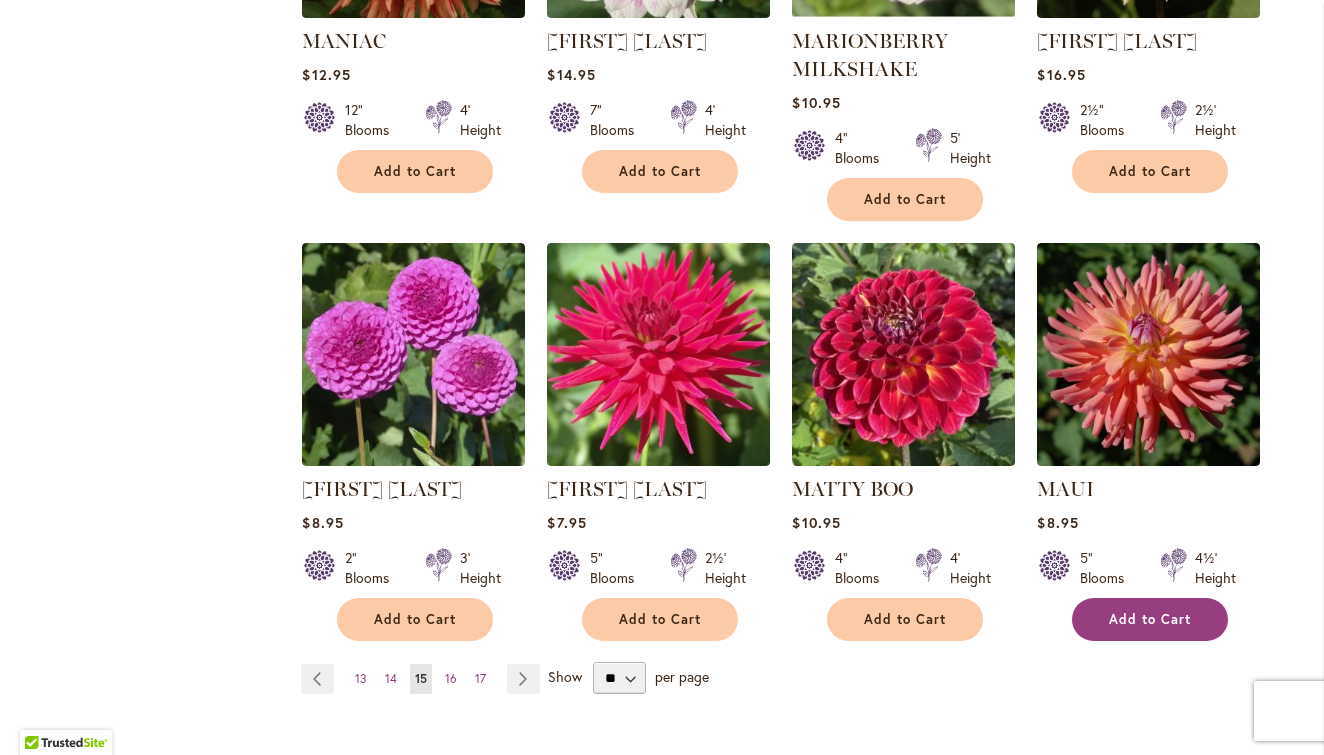 click on "Add to Cart" at bounding box center (1150, 619) 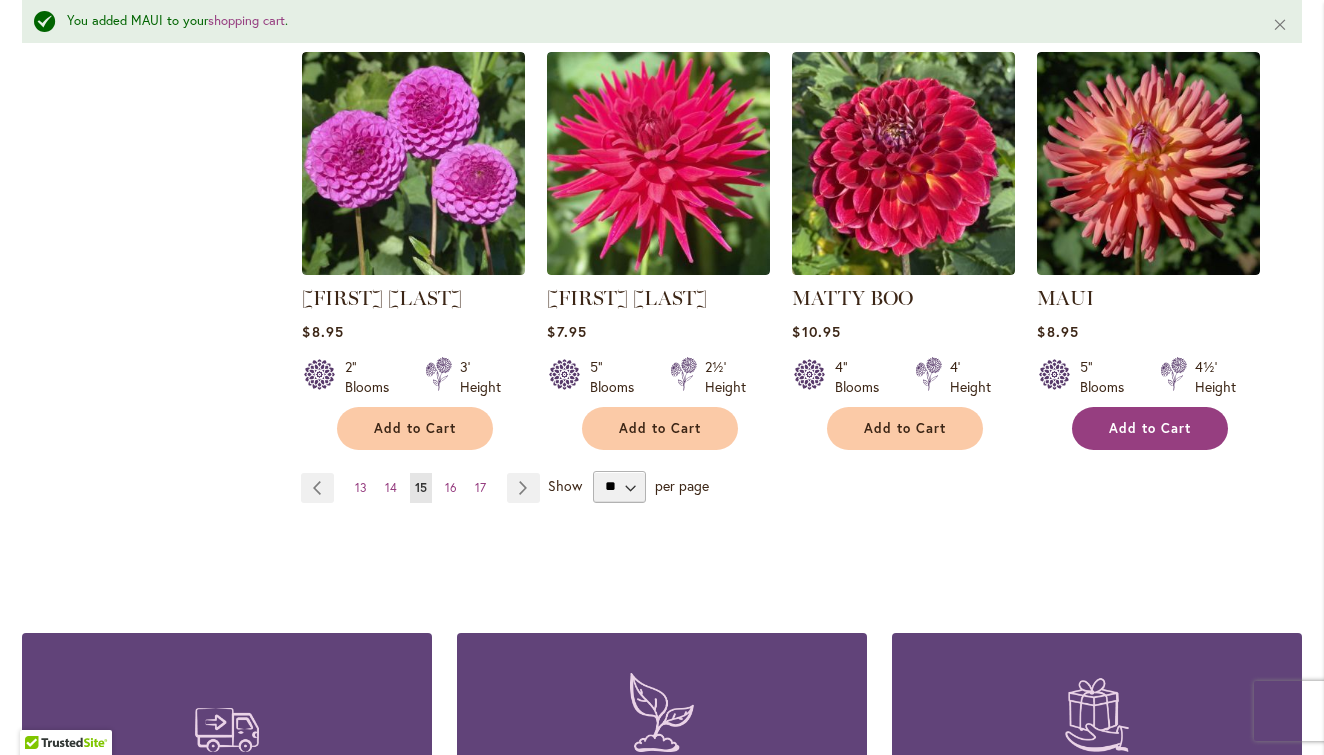 scroll, scrollTop: 1749, scrollLeft: 0, axis: vertical 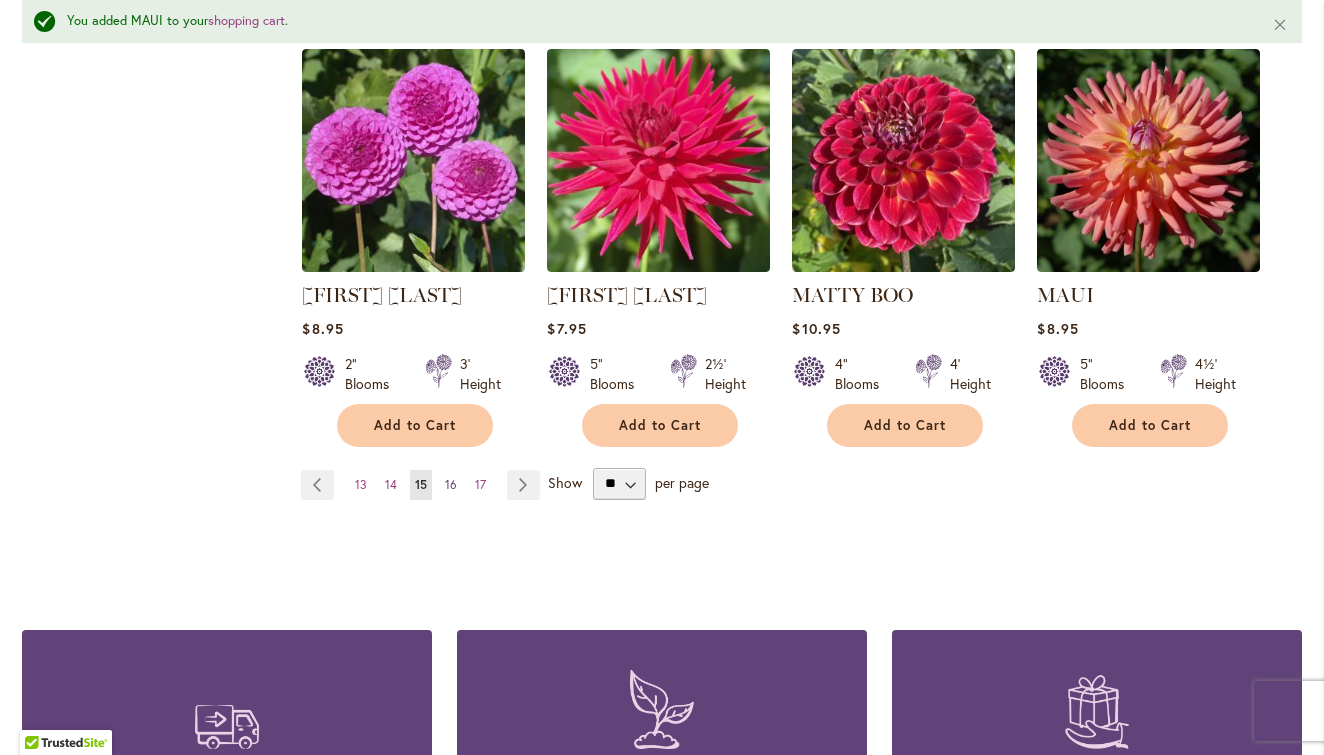 click on "16" at bounding box center (451, 484) 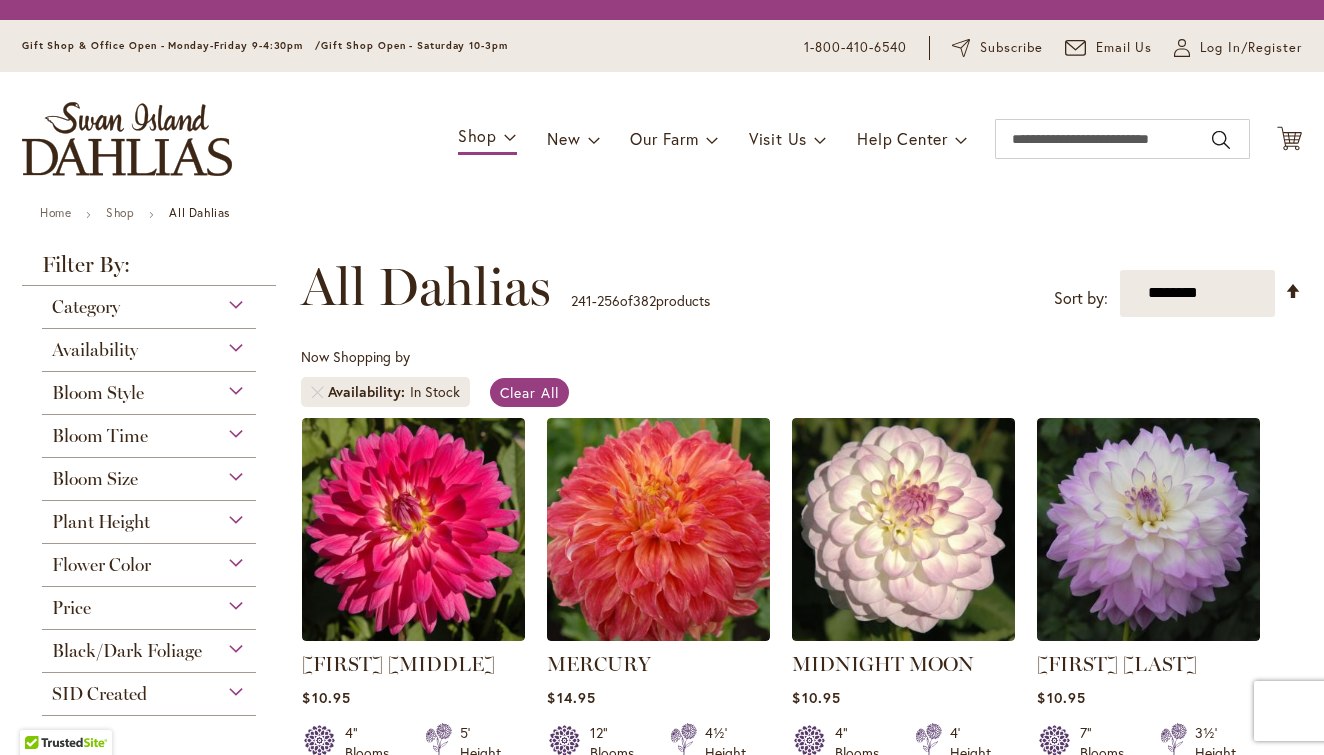 scroll, scrollTop: 0, scrollLeft: 0, axis: both 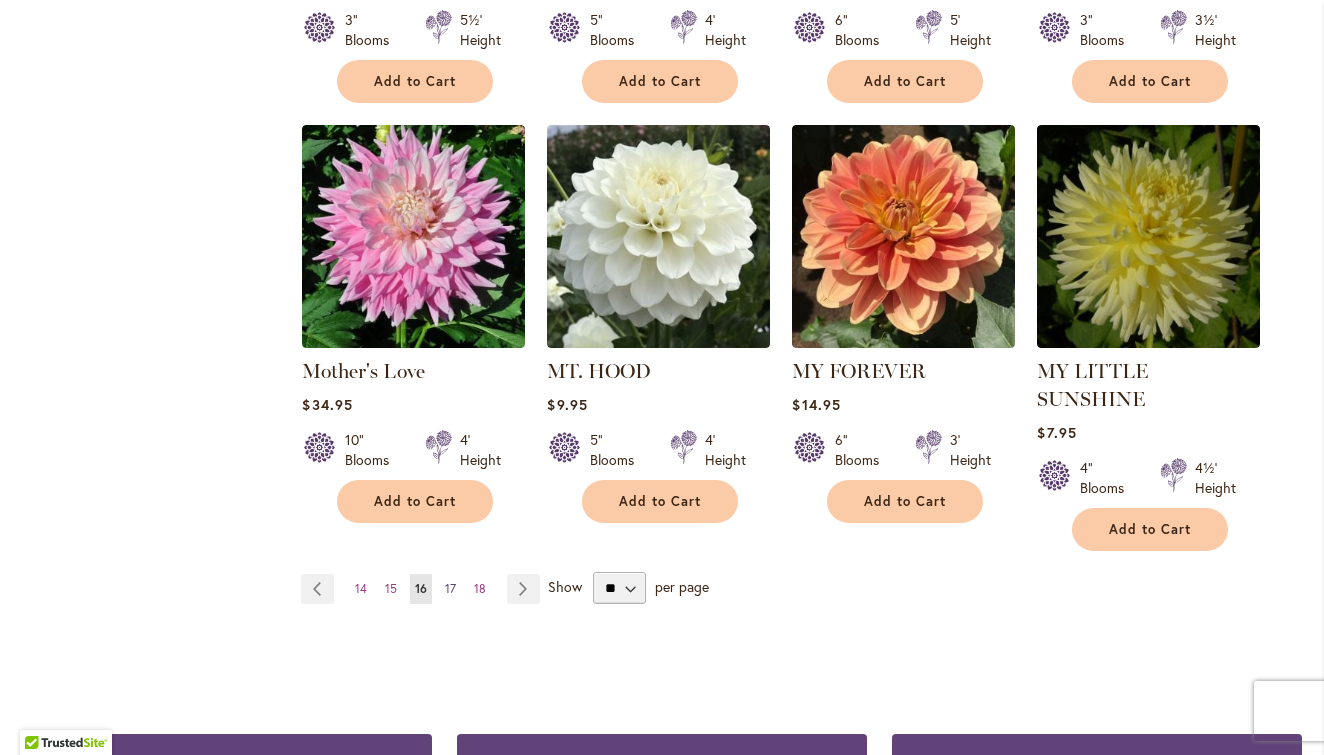 click on "17" at bounding box center (450, 588) 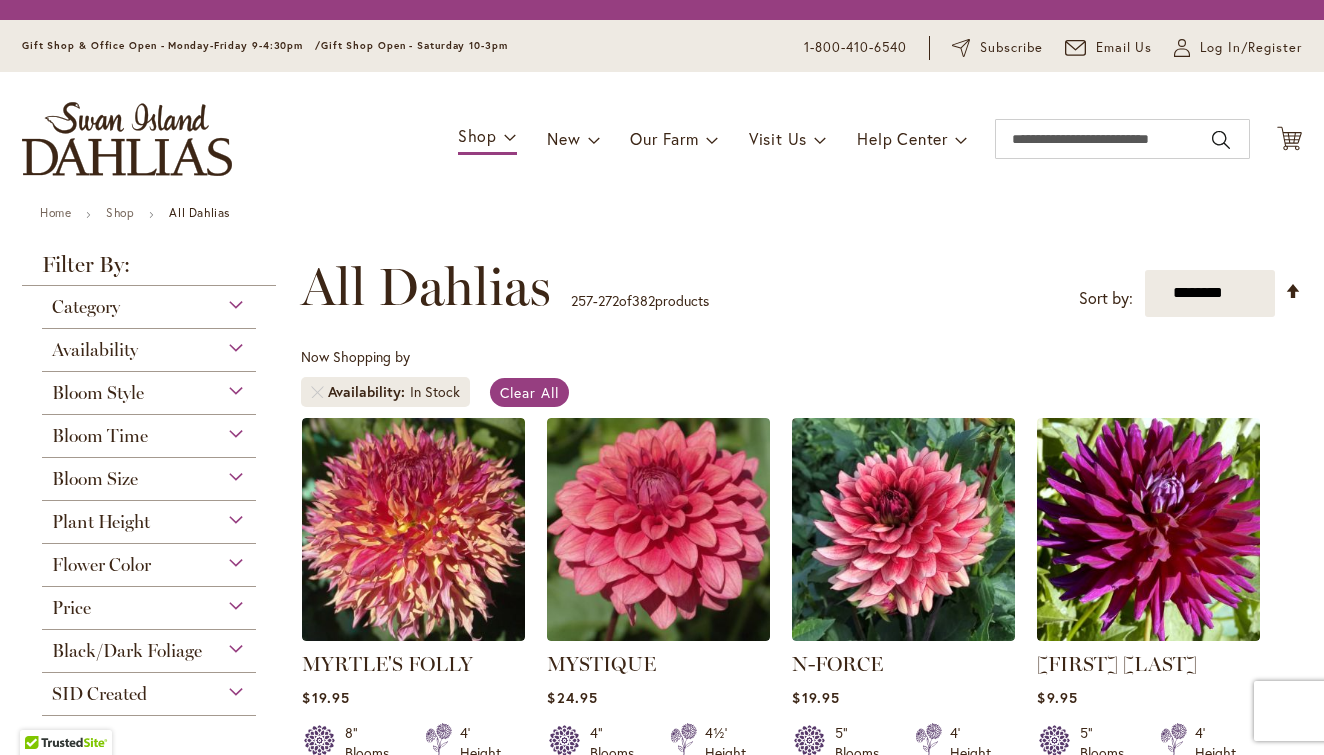 scroll, scrollTop: 0, scrollLeft: 0, axis: both 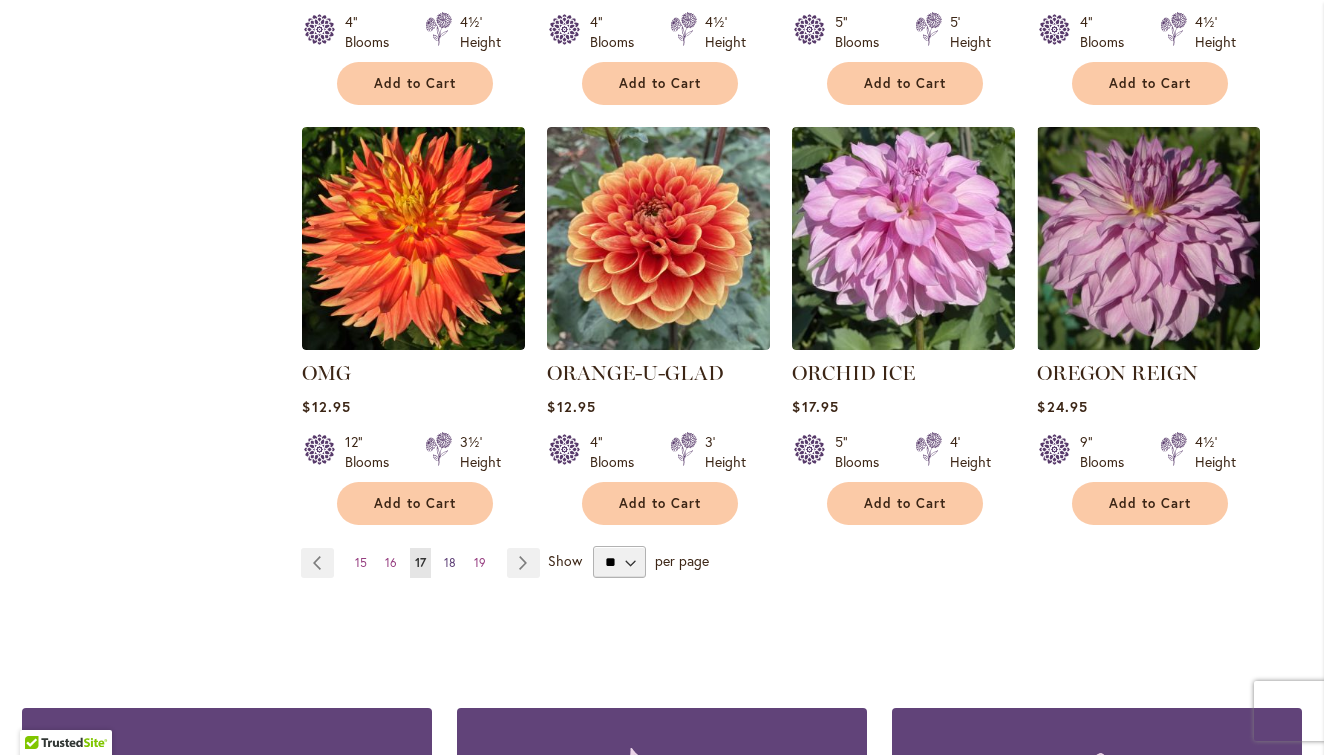 click on "18" at bounding box center [450, 562] 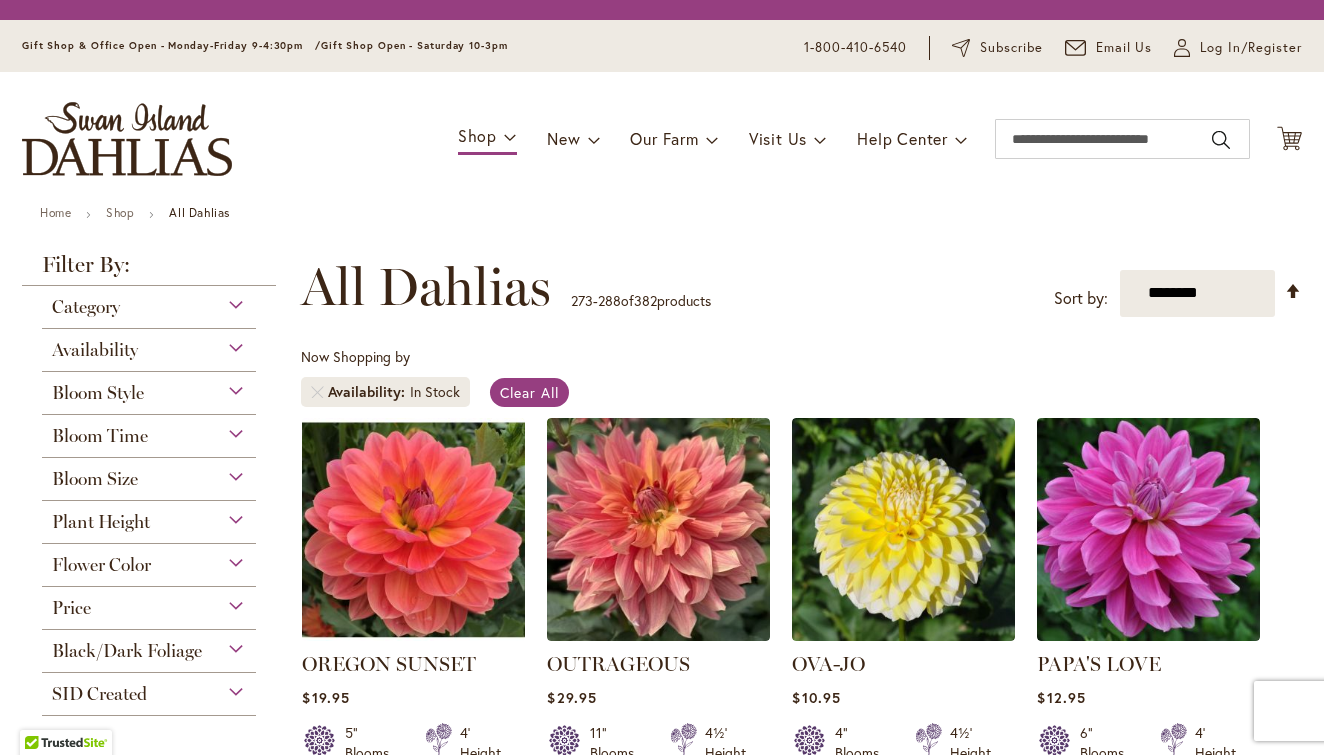 scroll, scrollTop: 0, scrollLeft: 0, axis: both 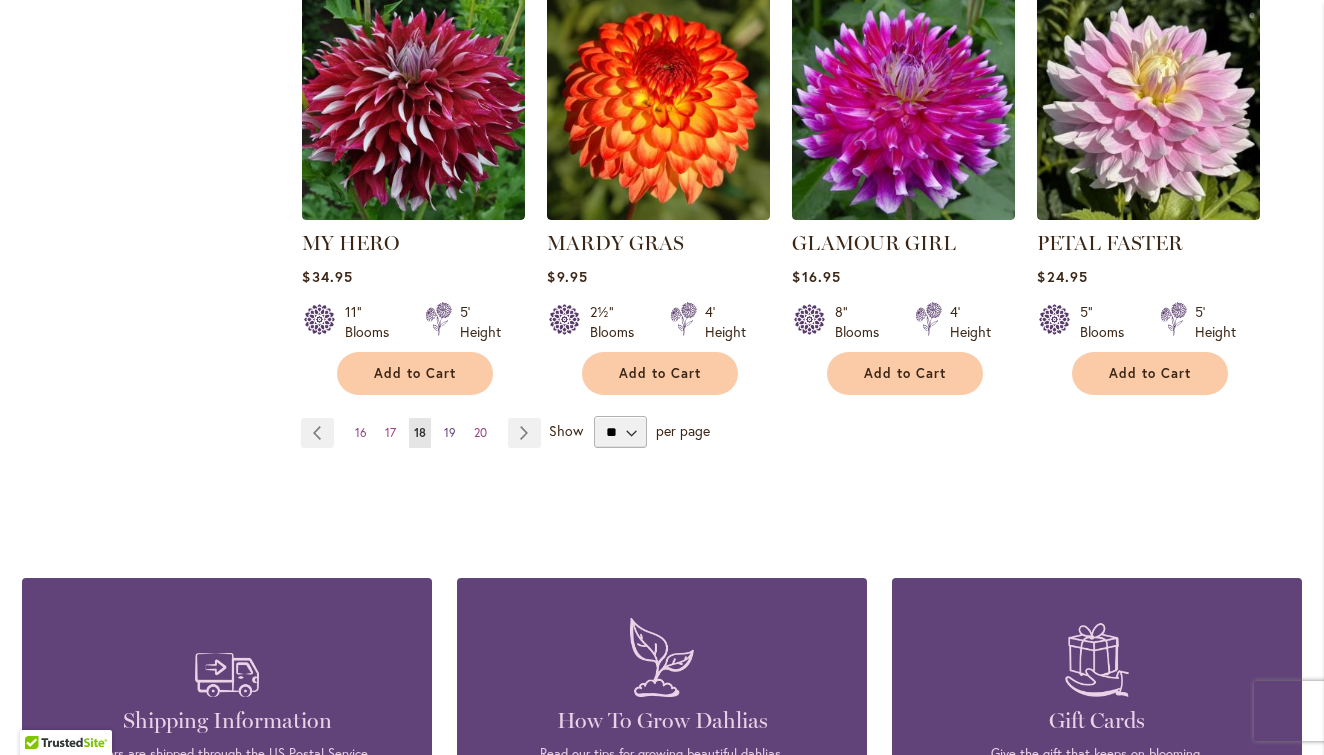 click on "19" at bounding box center [450, 432] 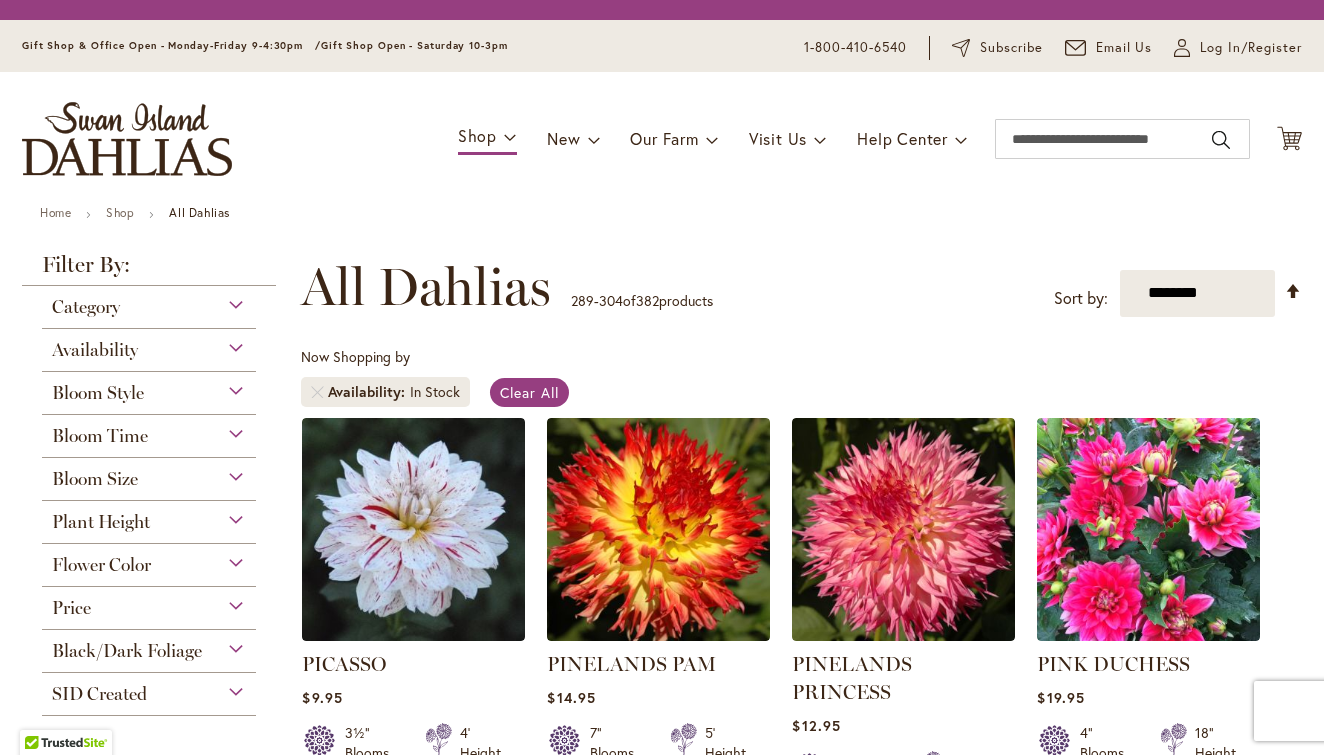 scroll, scrollTop: 0, scrollLeft: 0, axis: both 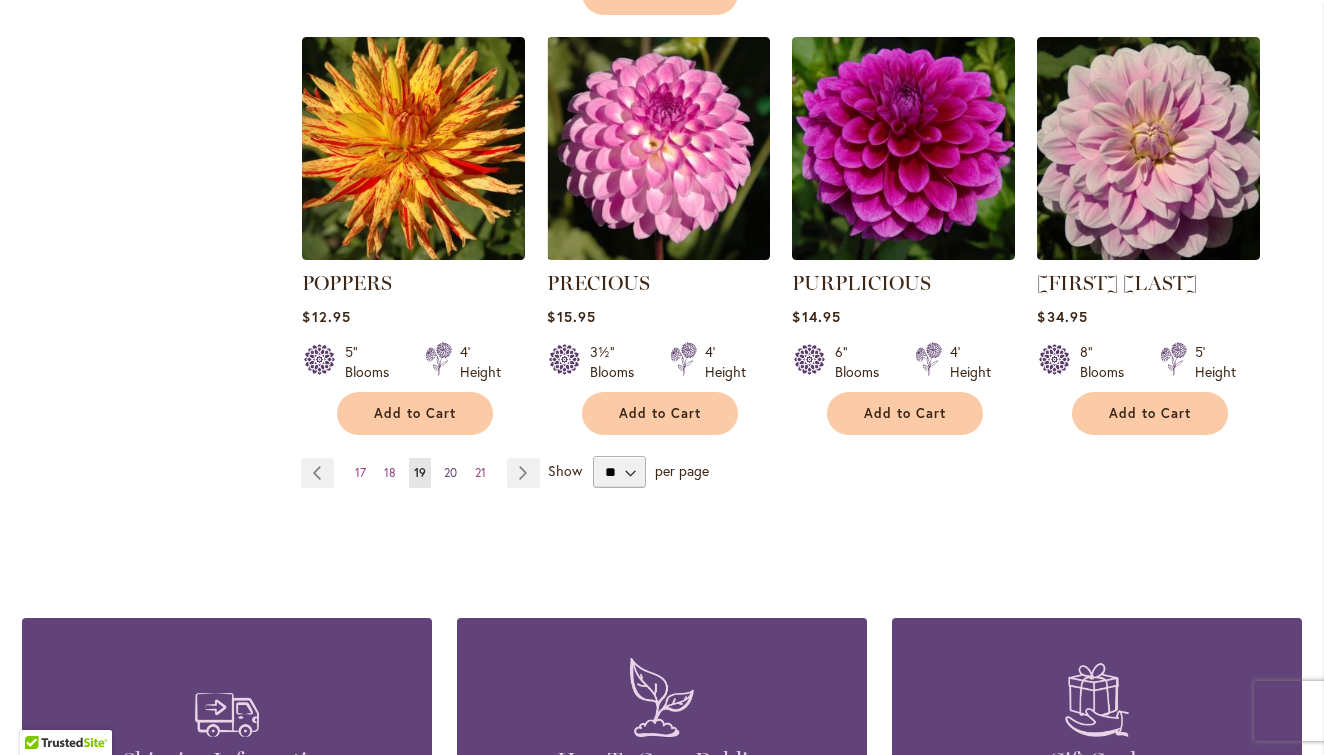 click on "20" at bounding box center (450, 472) 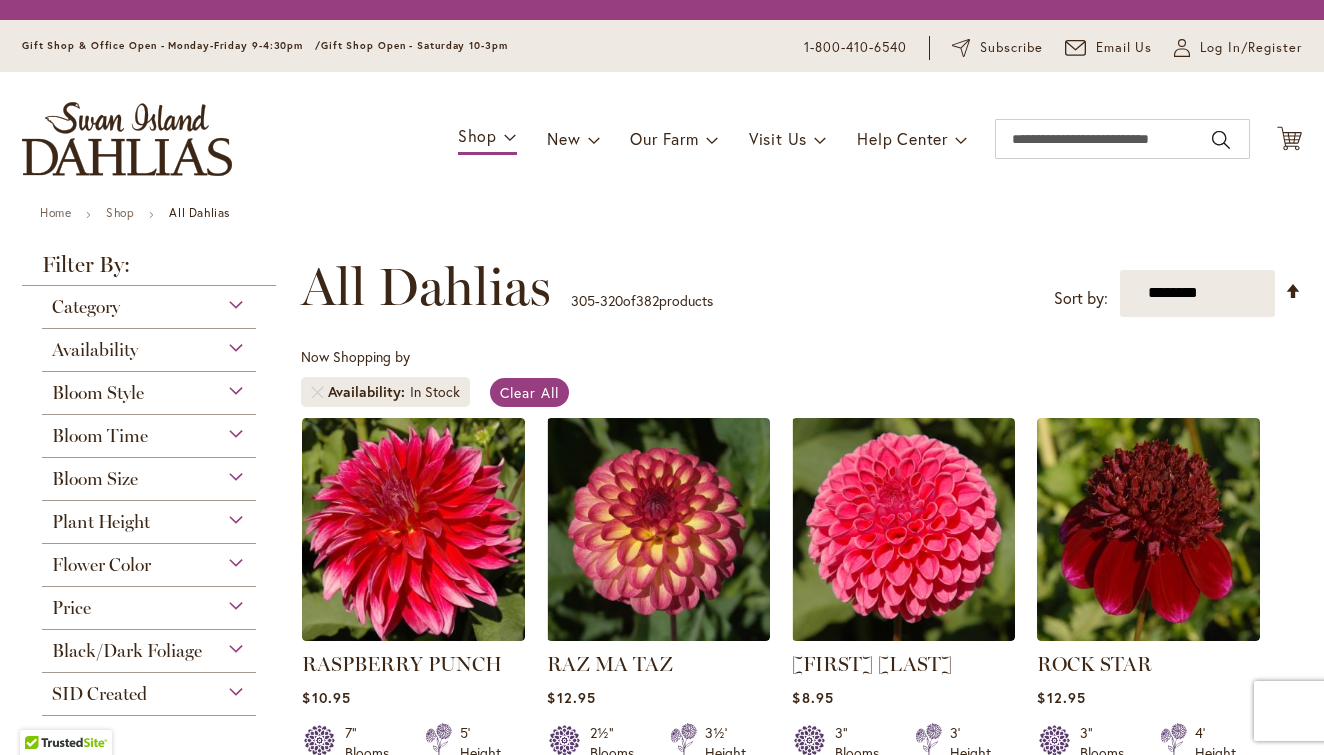 scroll, scrollTop: 0, scrollLeft: 0, axis: both 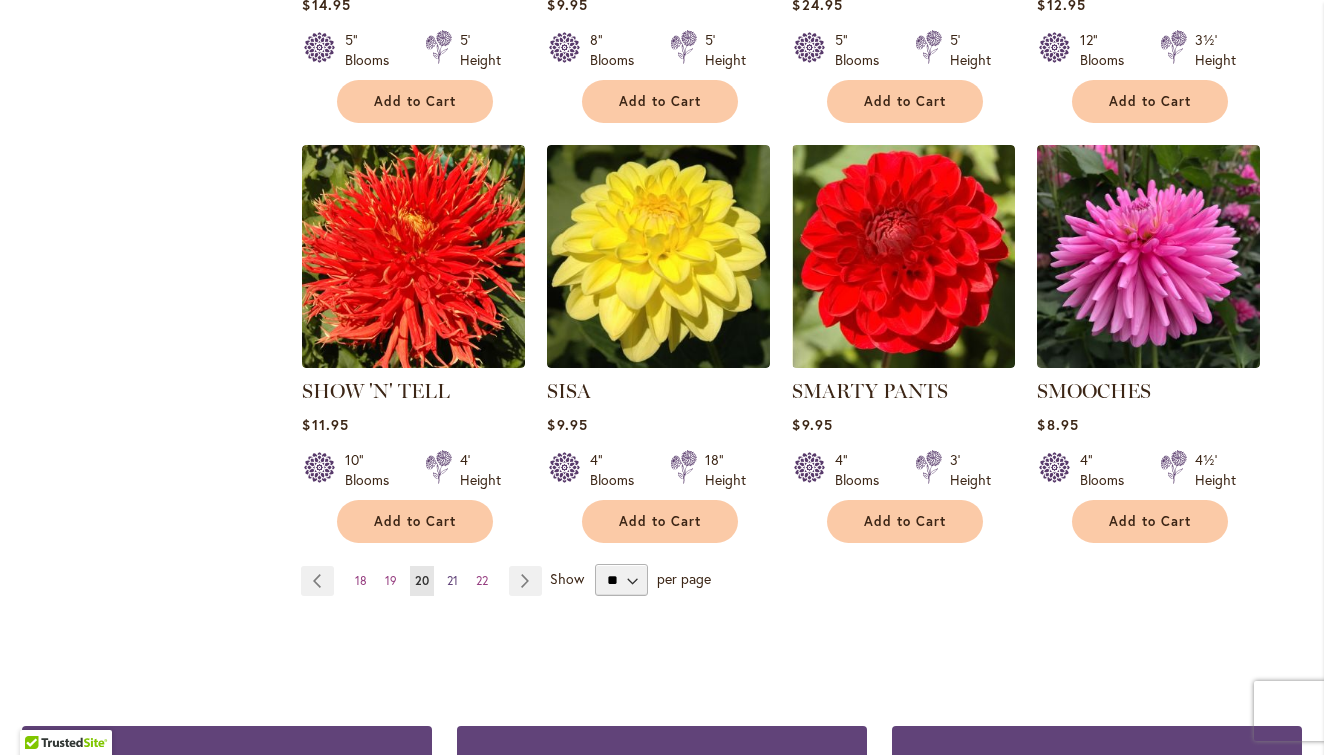 click on "21" at bounding box center [452, 580] 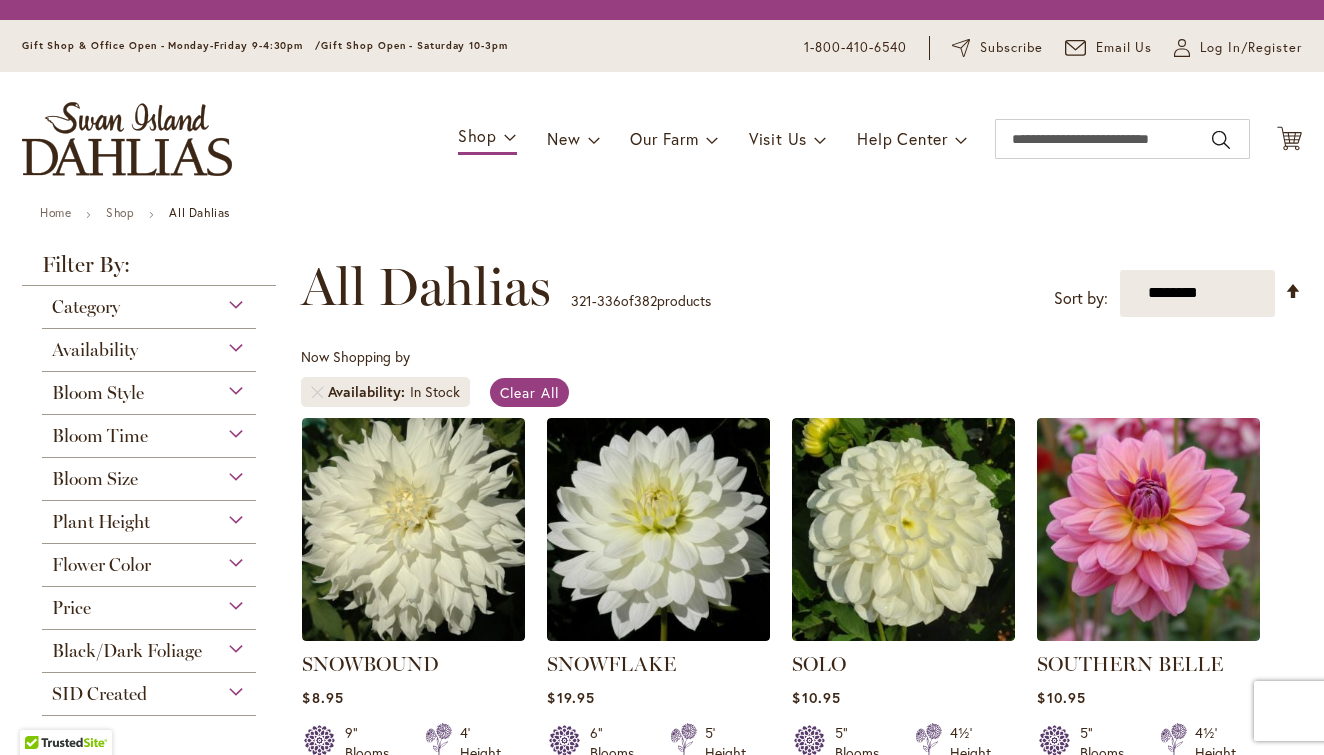 scroll, scrollTop: 0, scrollLeft: 0, axis: both 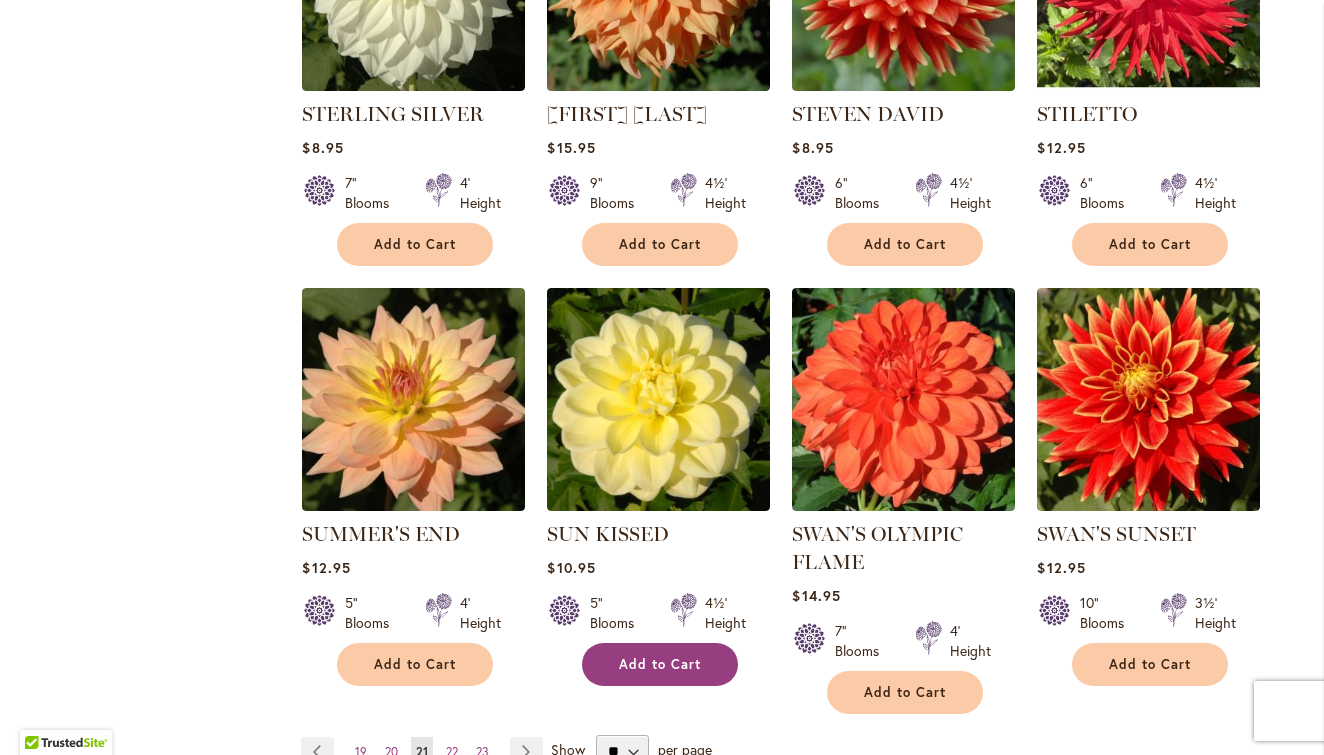 click on "Add to Cart" at bounding box center [660, 664] 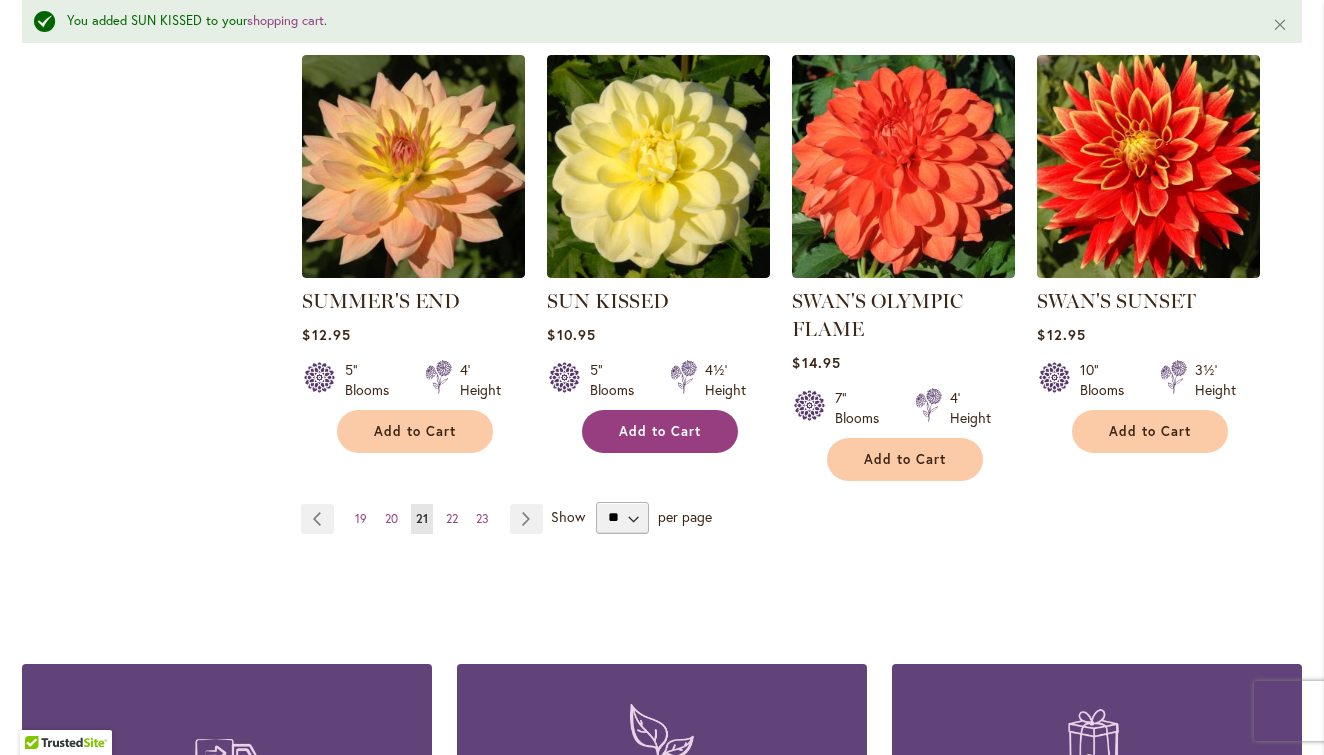 scroll, scrollTop: 1716, scrollLeft: 0, axis: vertical 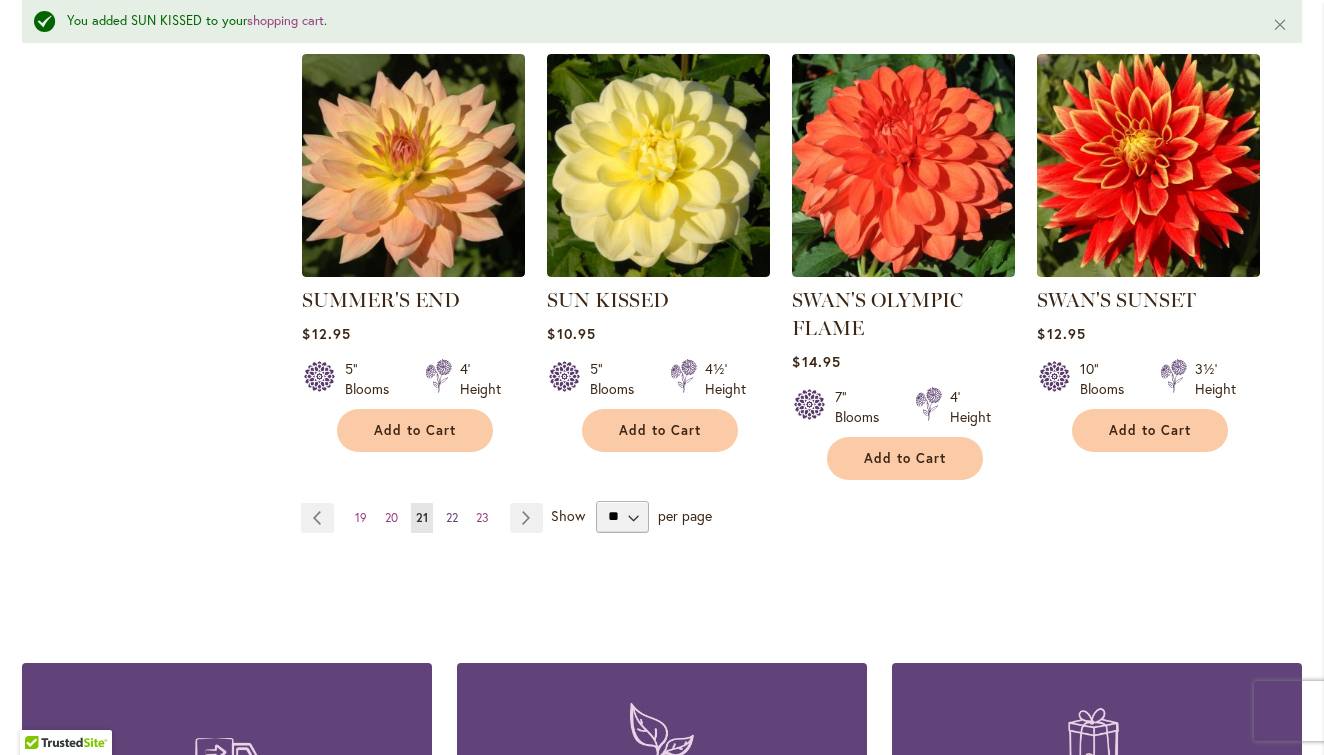 click on "22" at bounding box center [452, 517] 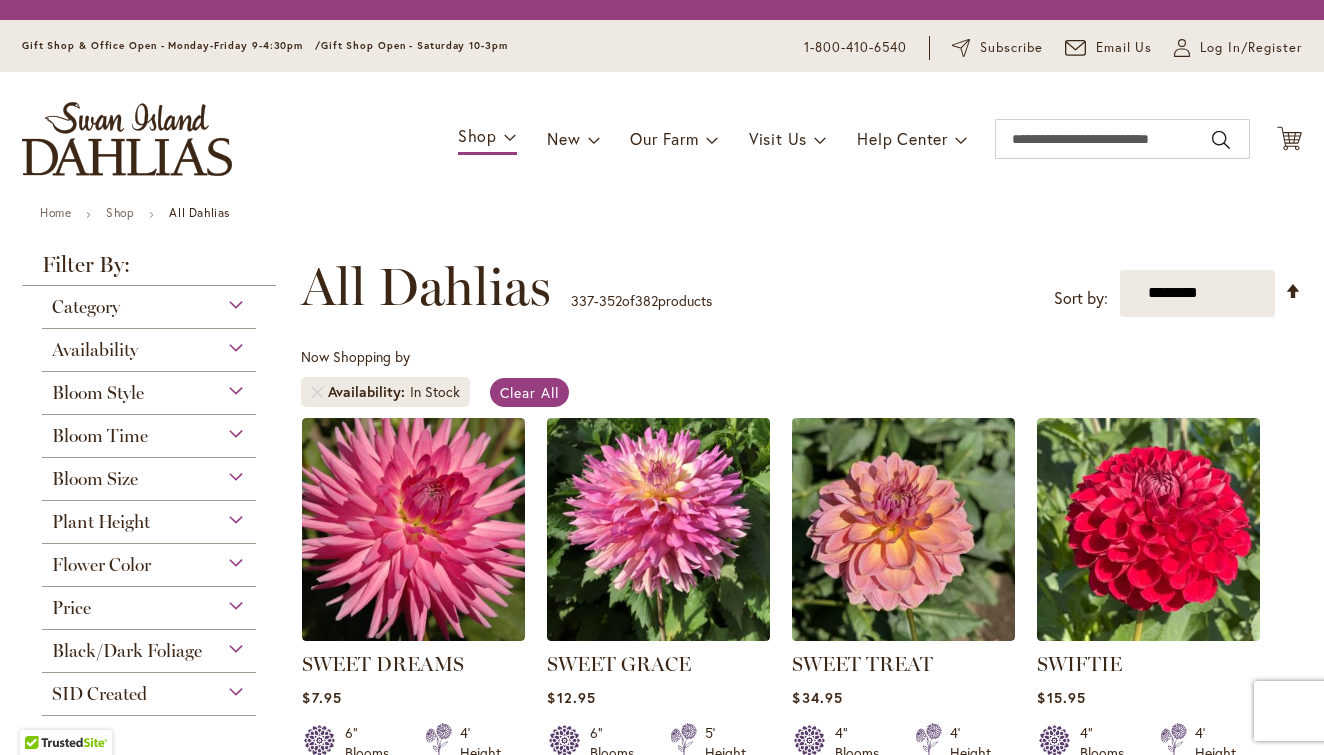 scroll, scrollTop: 0, scrollLeft: 0, axis: both 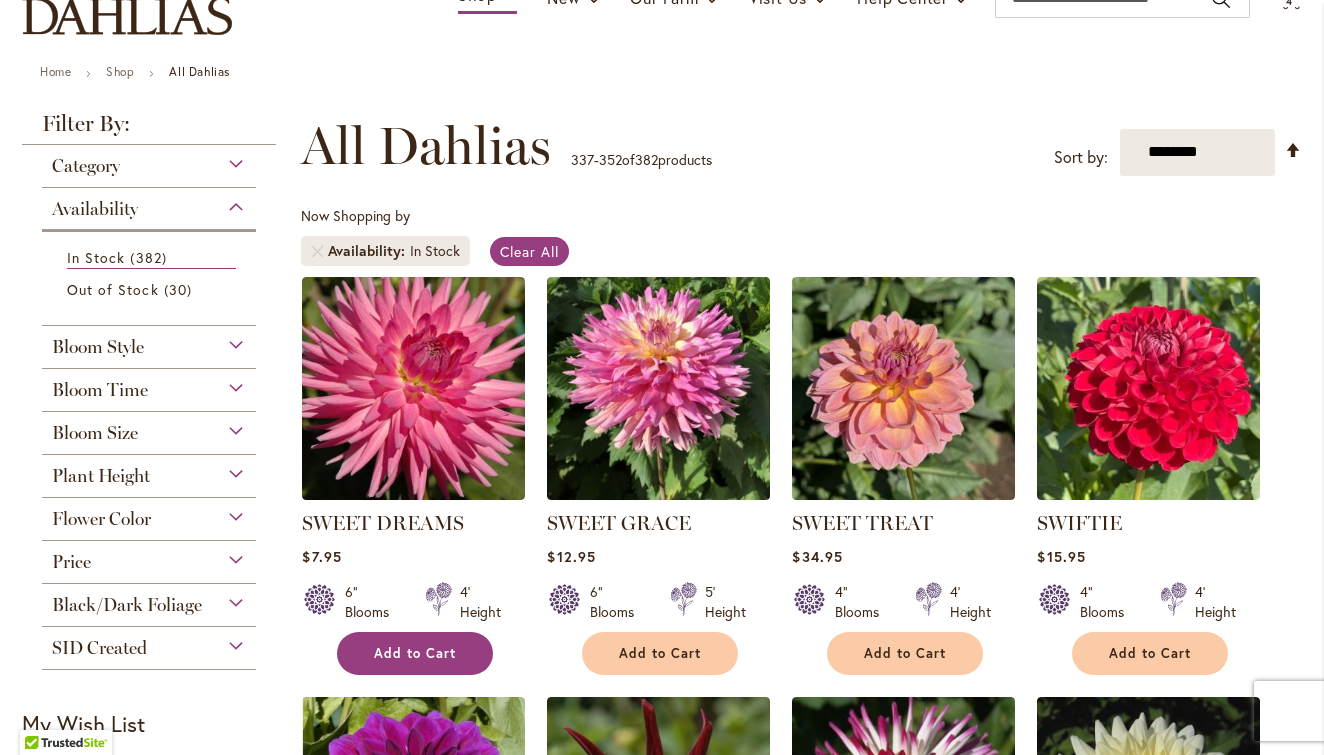click on "Add to Cart" at bounding box center (415, 653) 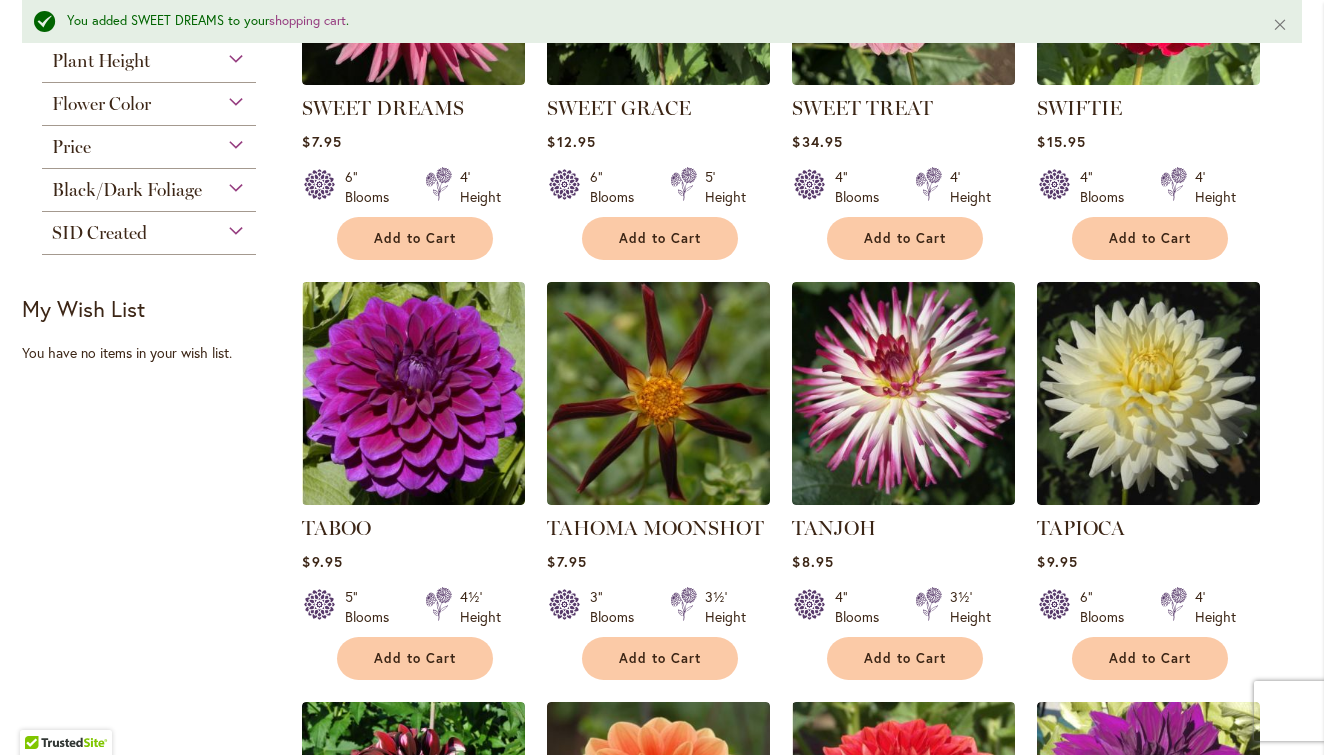 scroll, scrollTop: 652, scrollLeft: 0, axis: vertical 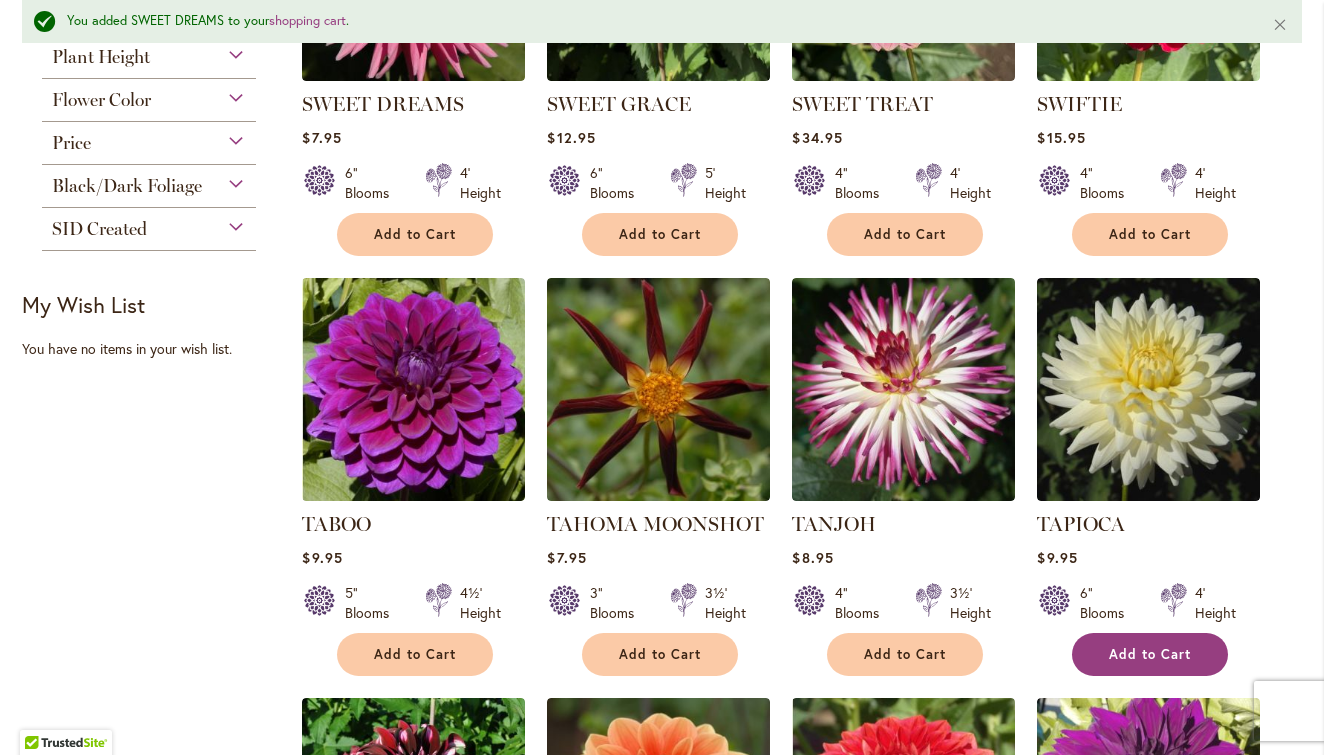 click on "Add to Cart" at bounding box center [1150, 654] 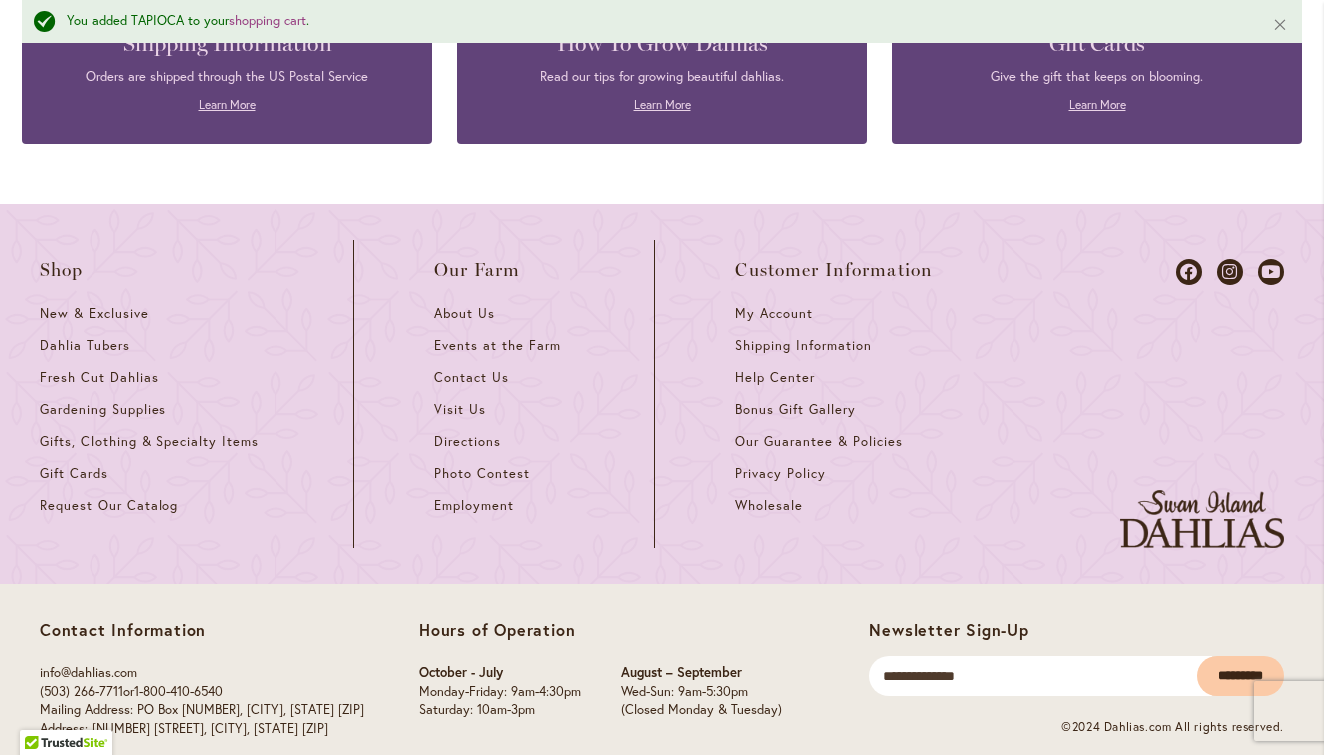 scroll, scrollTop: 2471, scrollLeft: 0, axis: vertical 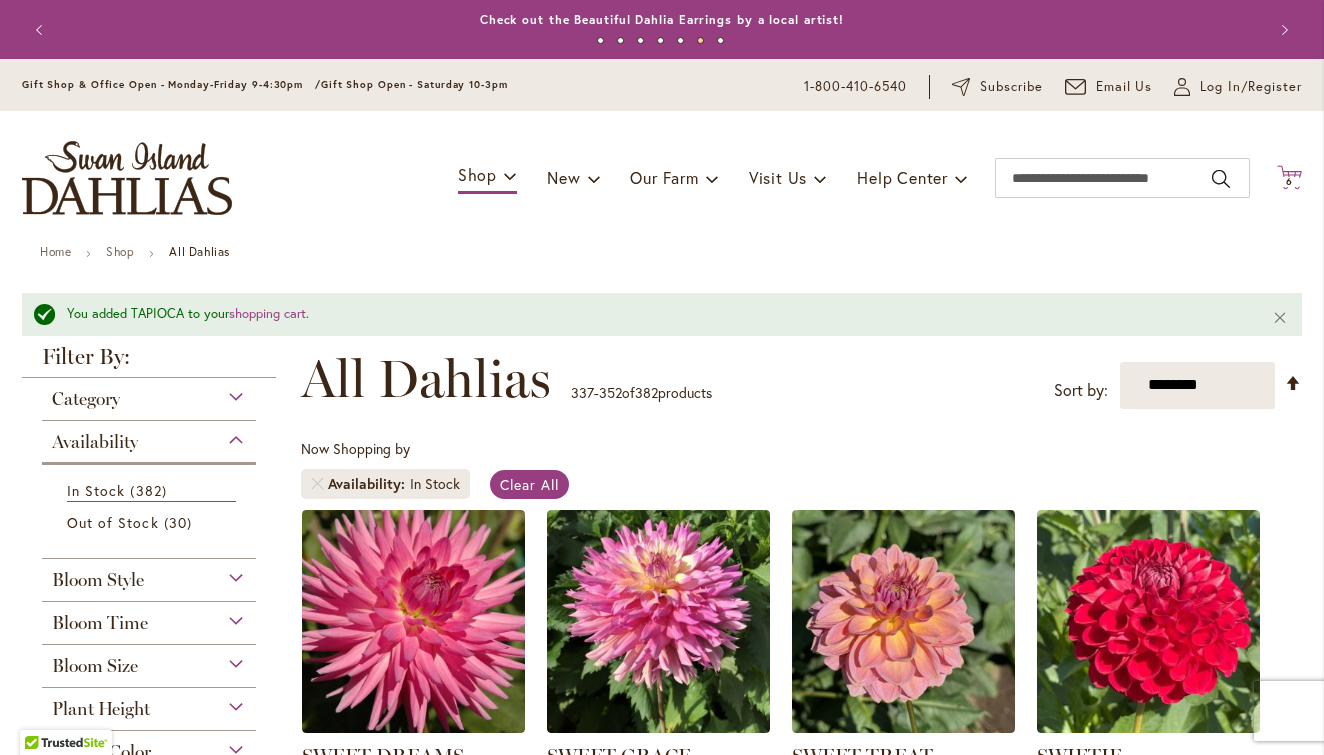 click on "6" at bounding box center (1289, 181) 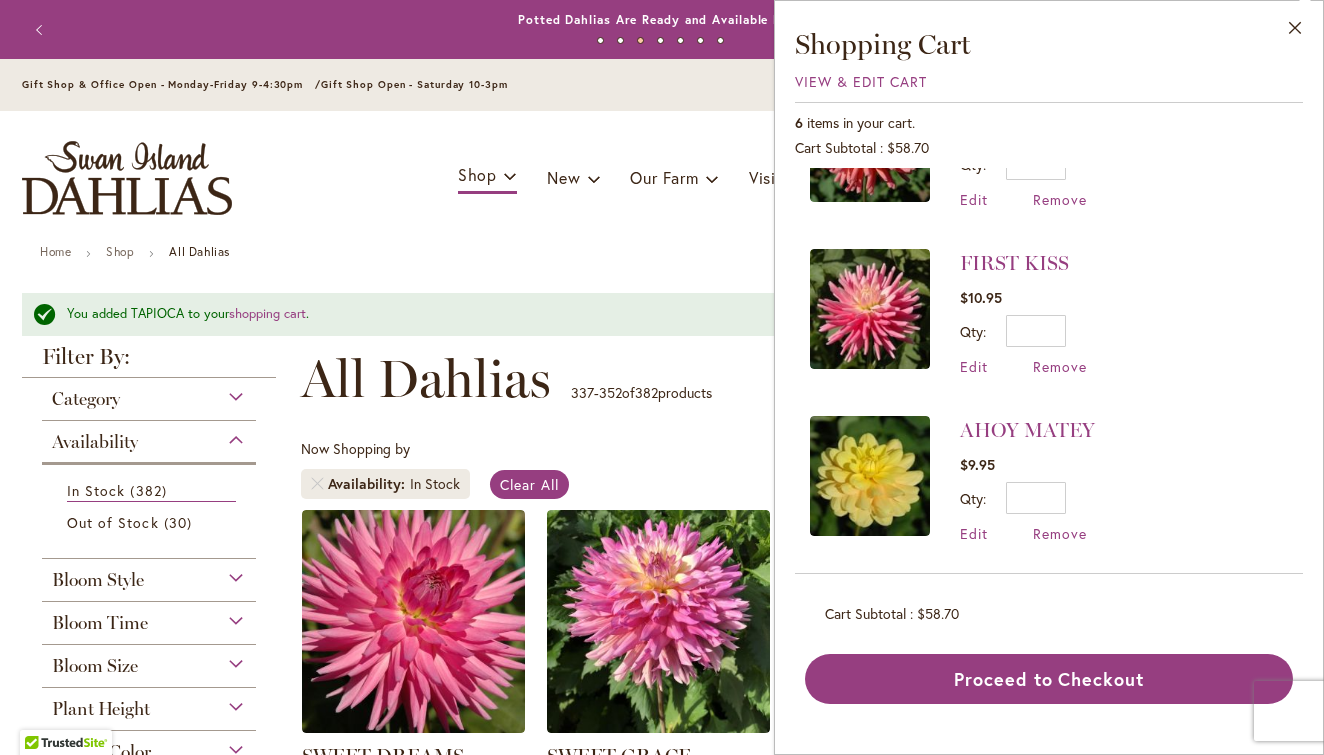 scroll, scrollTop: 601, scrollLeft: 0, axis: vertical 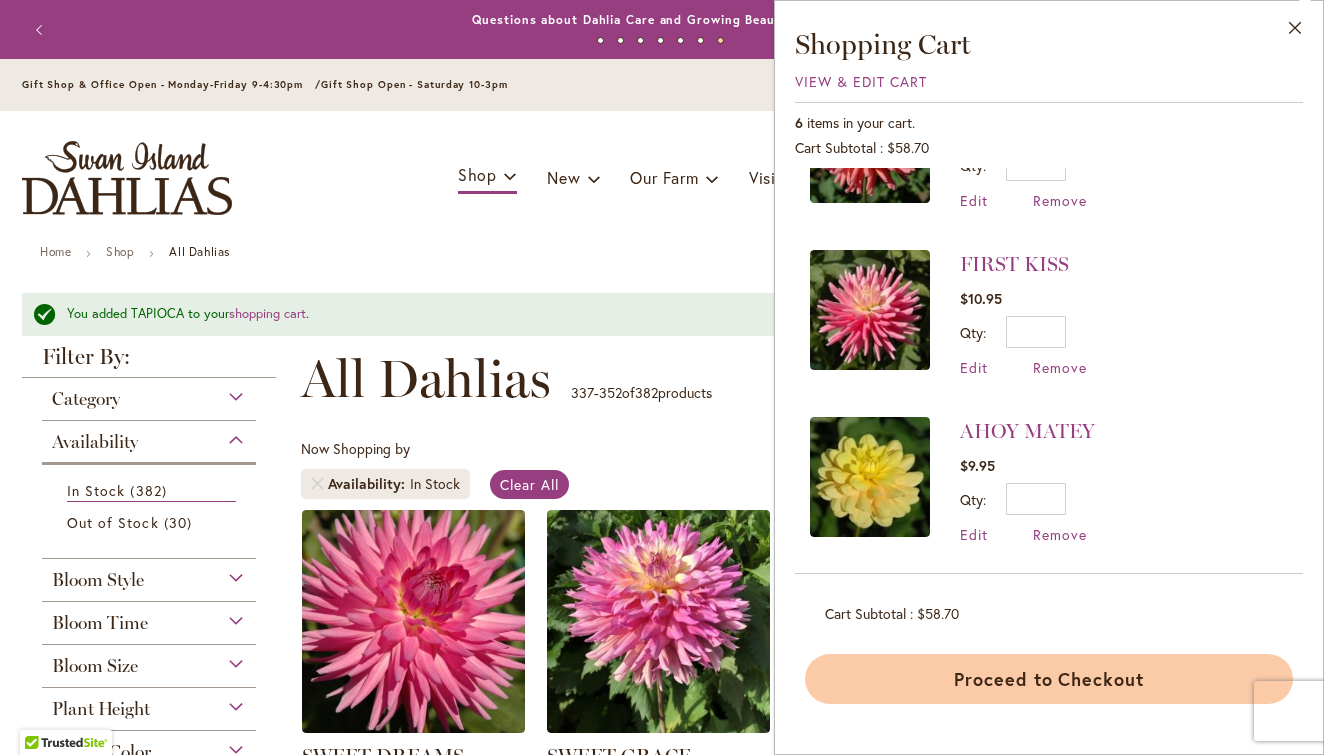 click on "Proceed to Checkout" at bounding box center [1049, 679] 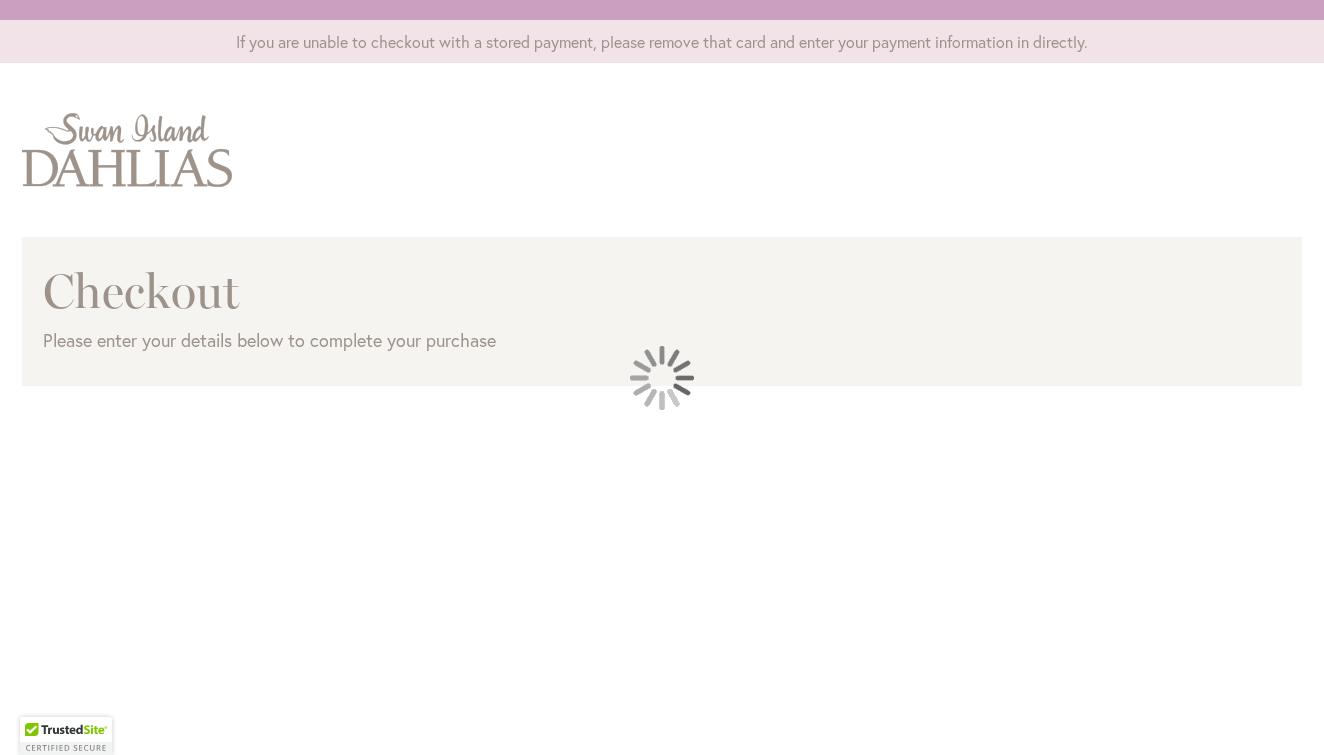 scroll, scrollTop: 0, scrollLeft: 0, axis: both 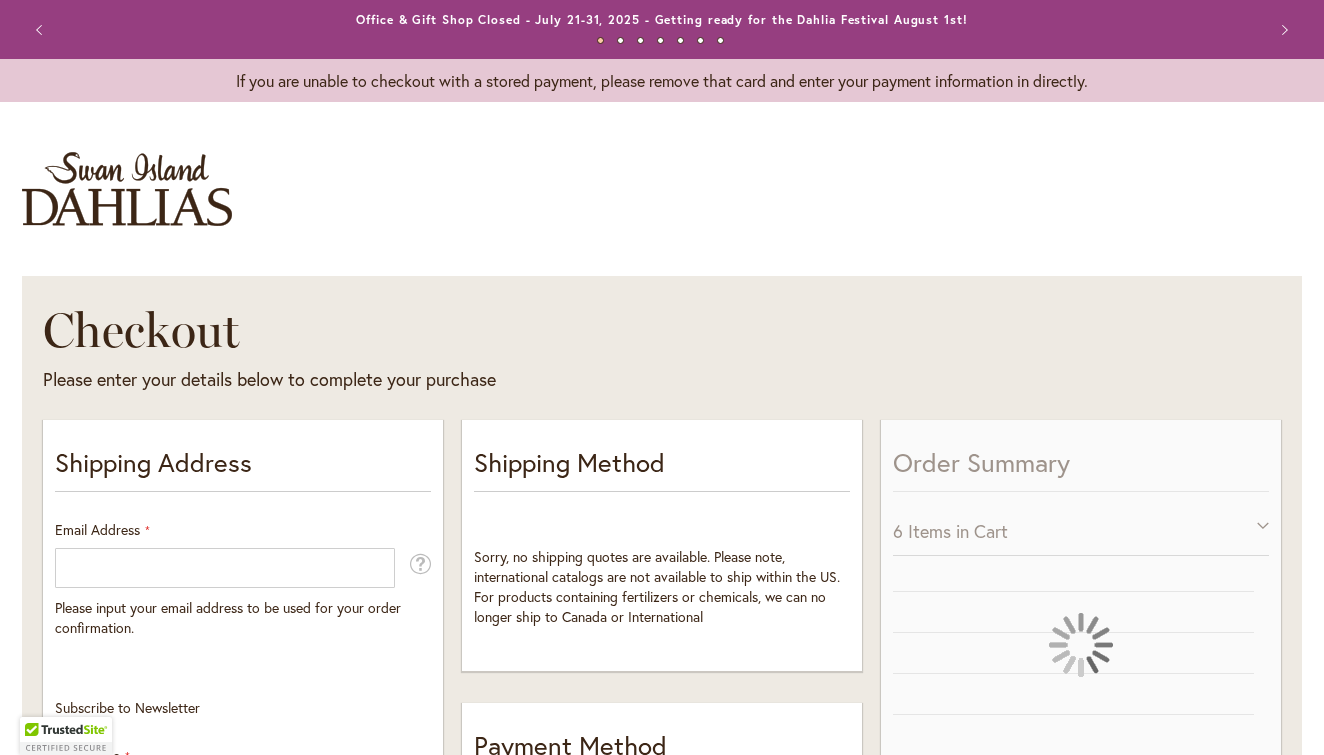 select on "**" 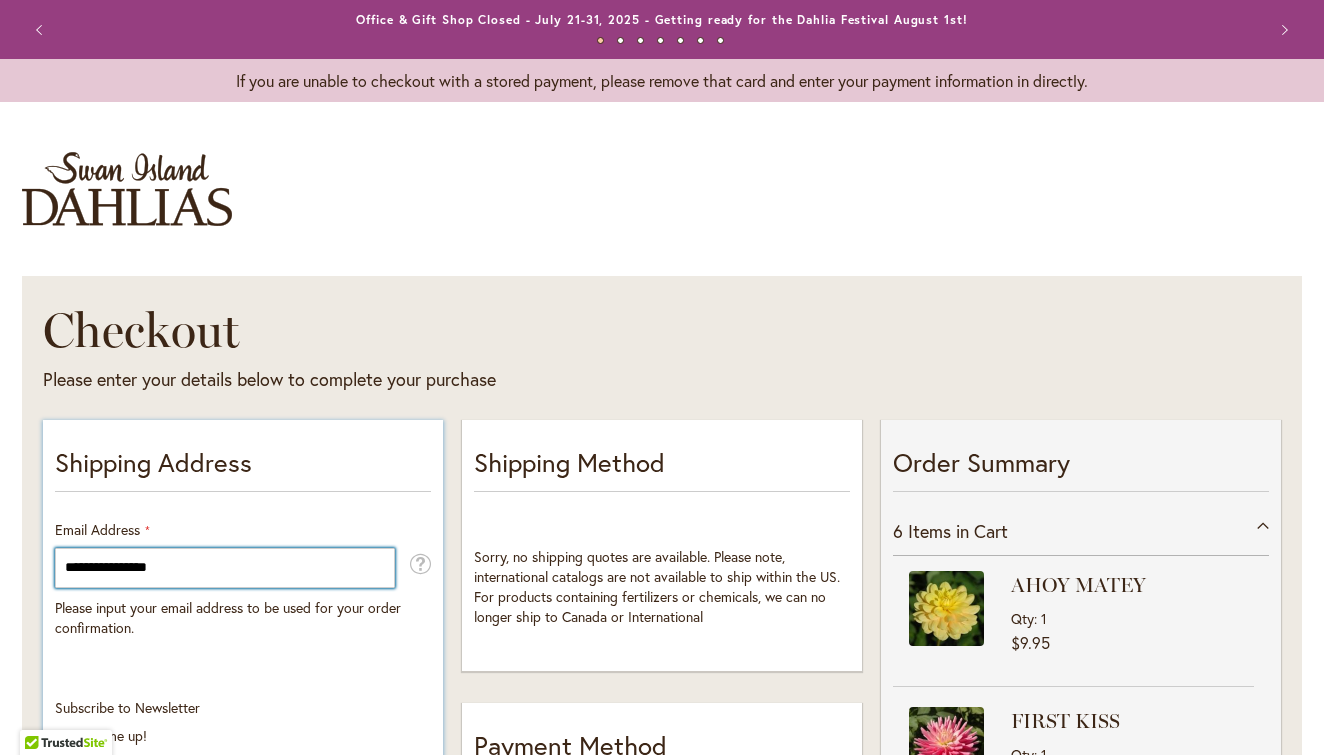 type on "**********" 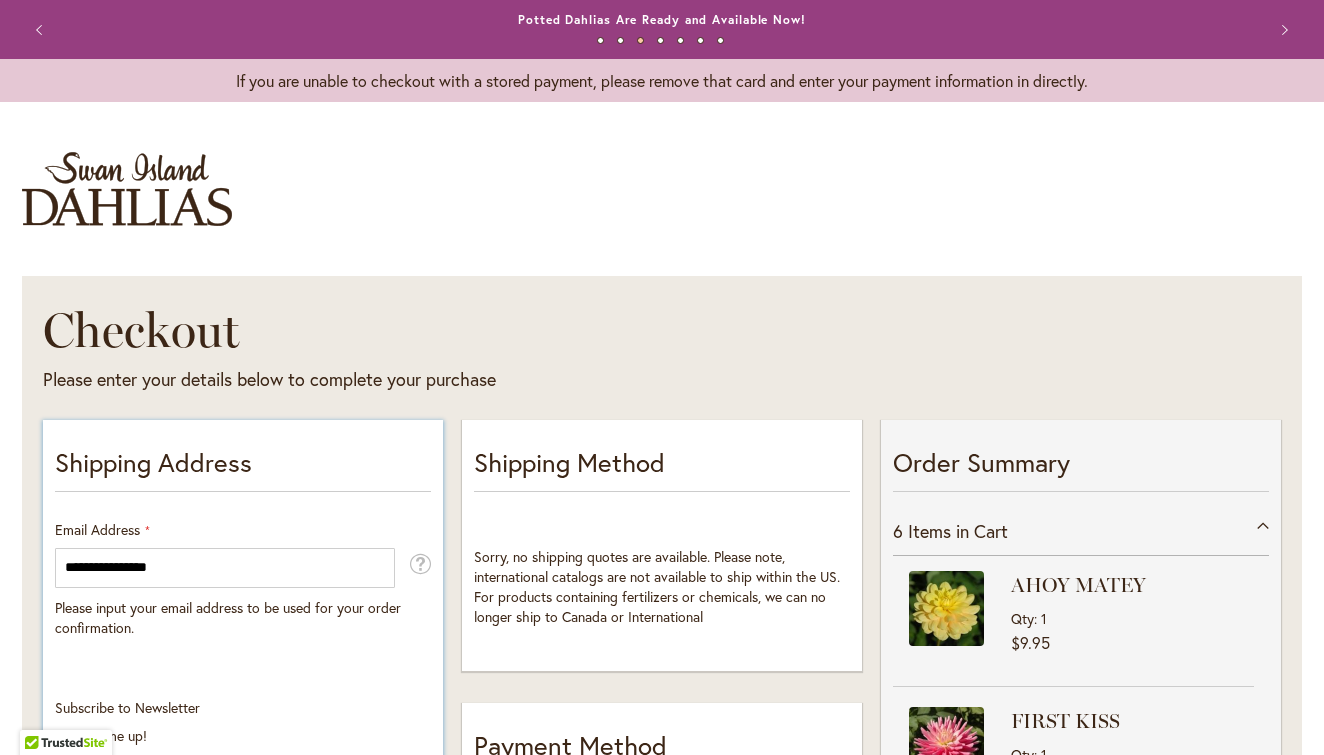scroll, scrollTop: 0, scrollLeft: 0, axis: both 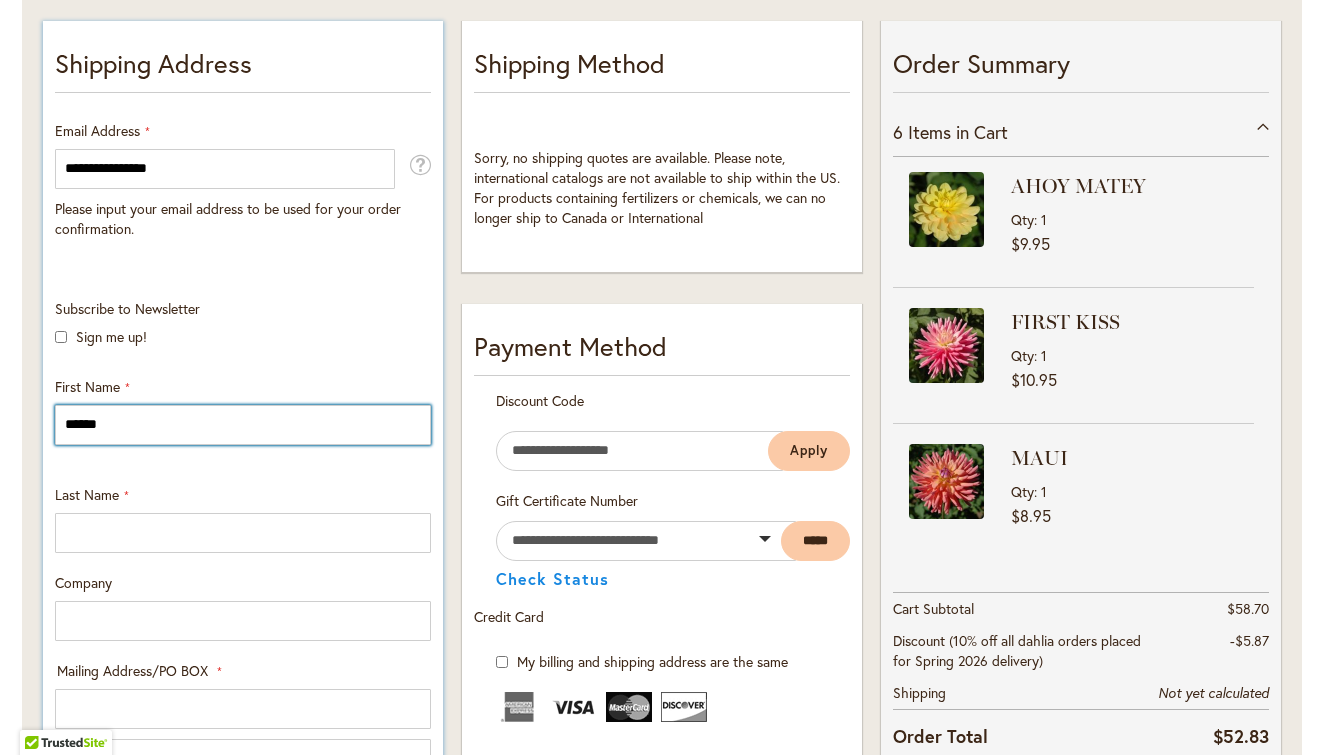 type on "*****" 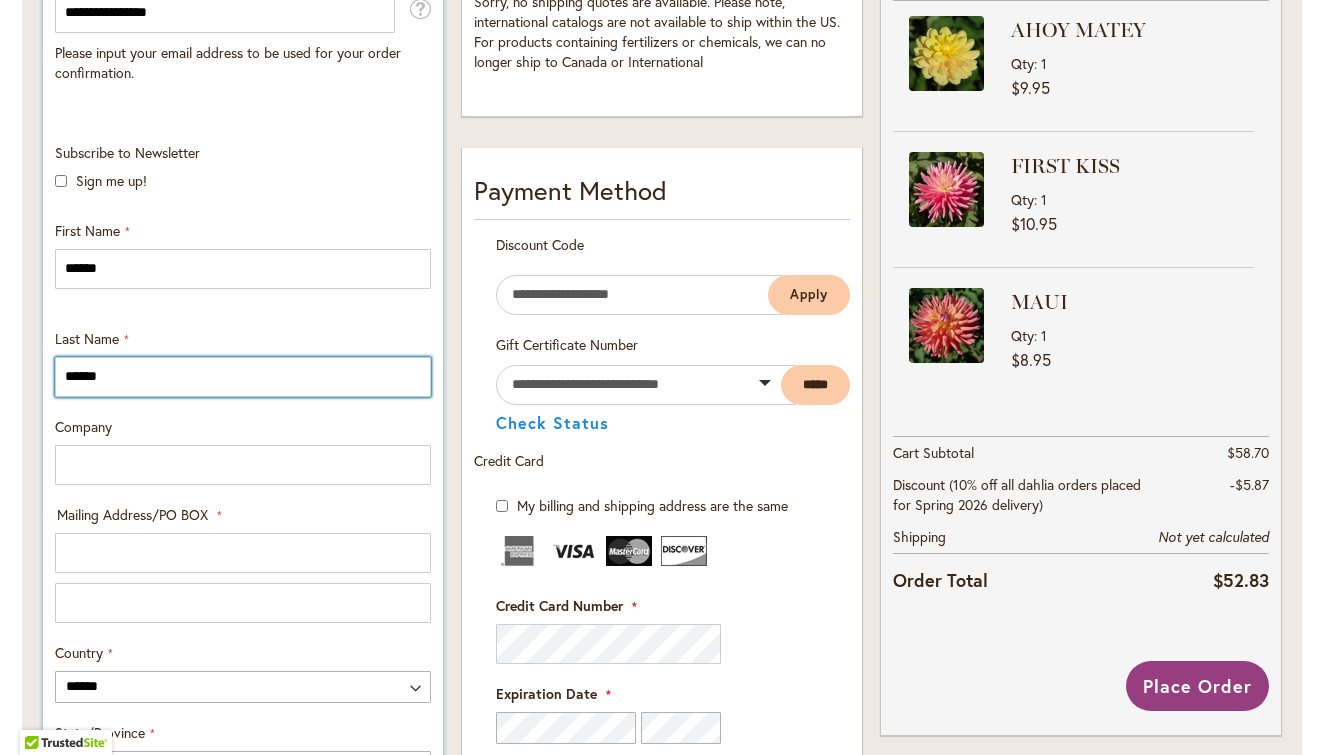 scroll, scrollTop: 565, scrollLeft: 0, axis: vertical 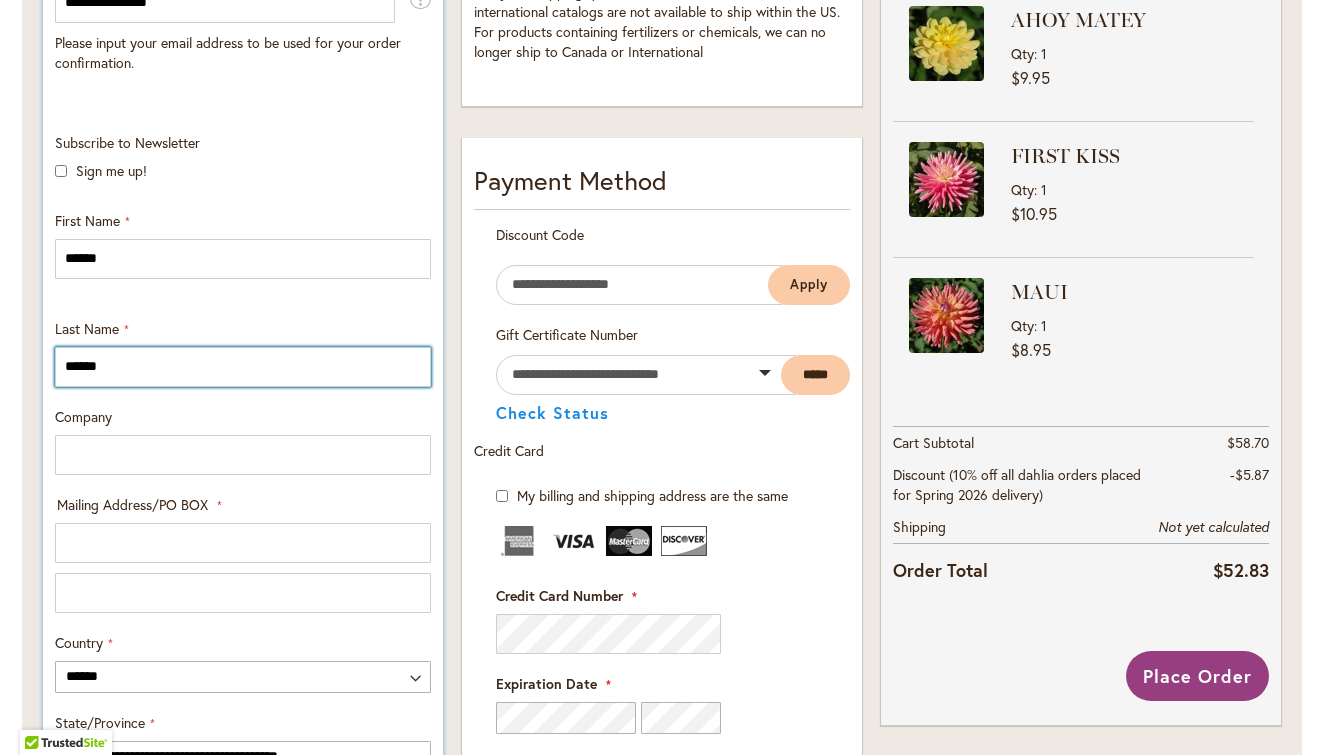 type on "******" 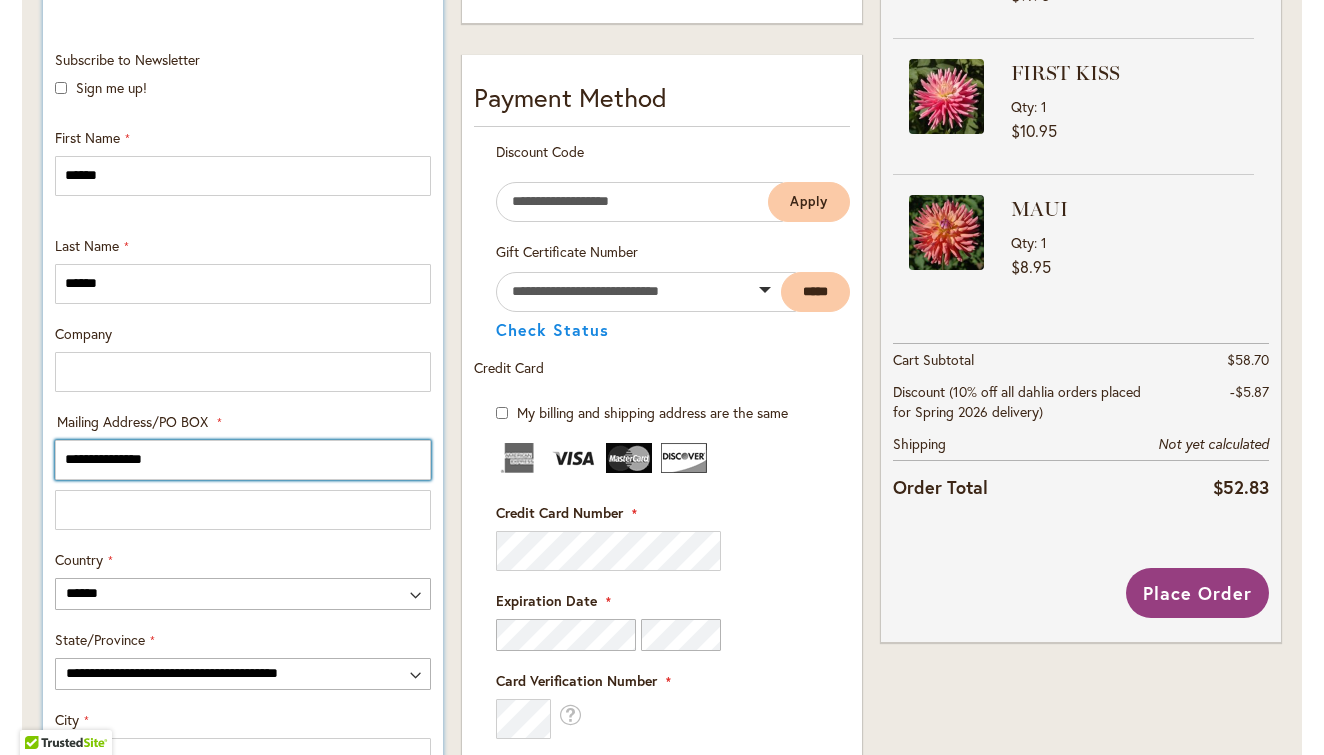 scroll, scrollTop: 649, scrollLeft: 0, axis: vertical 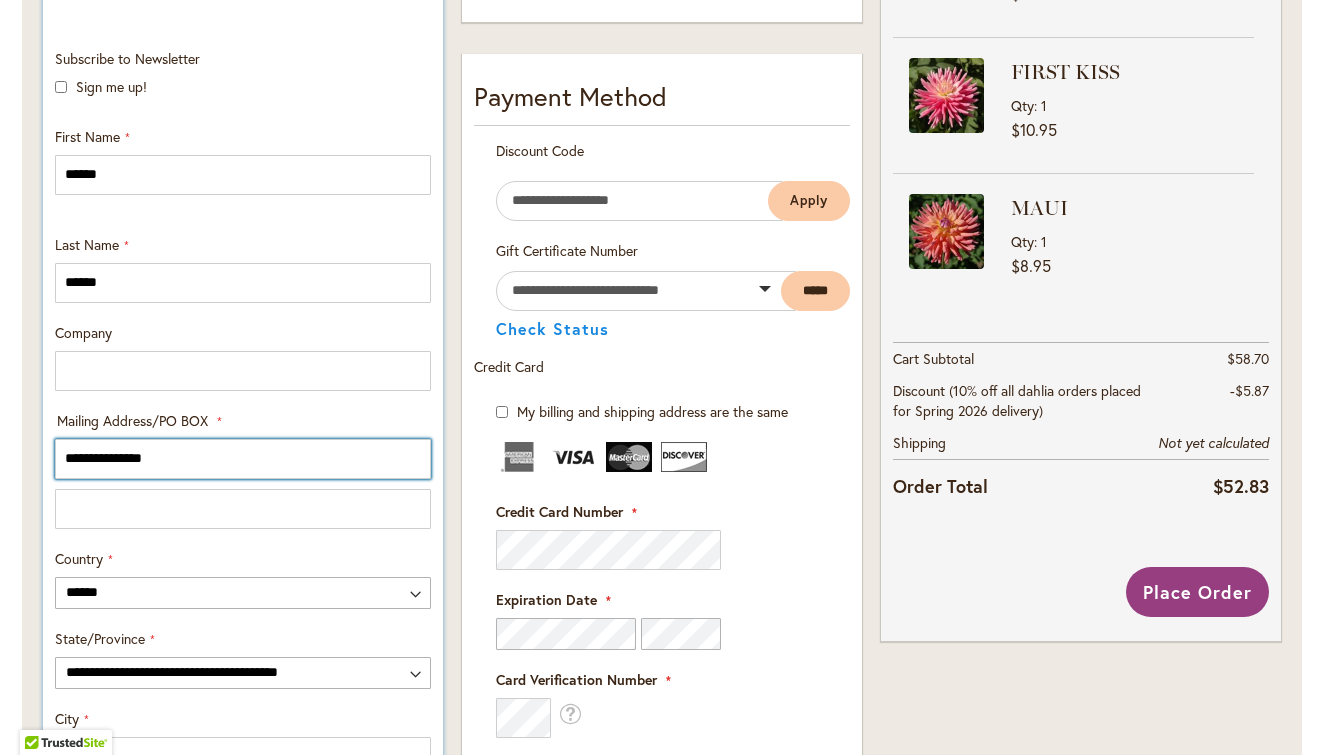 type on "**********" 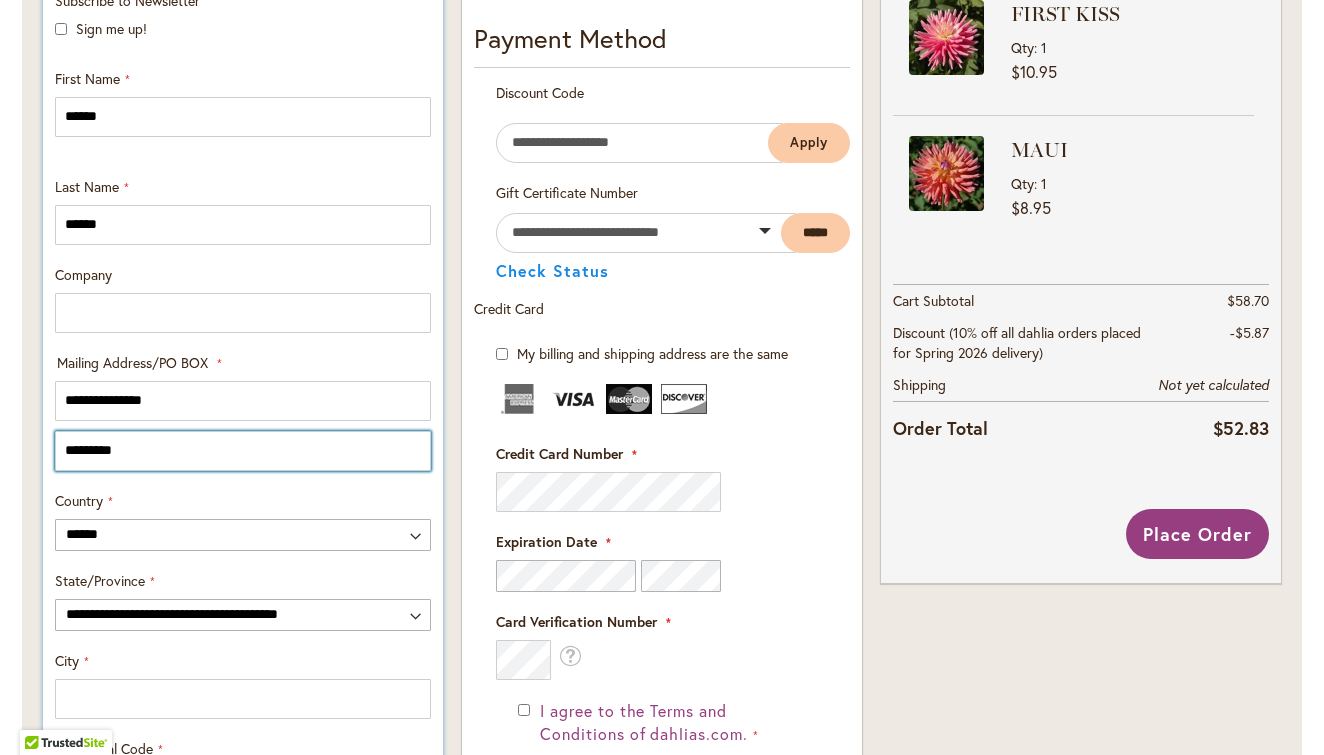 scroll, scrollTop: 709, scrollLeft: 0, axis: vertical 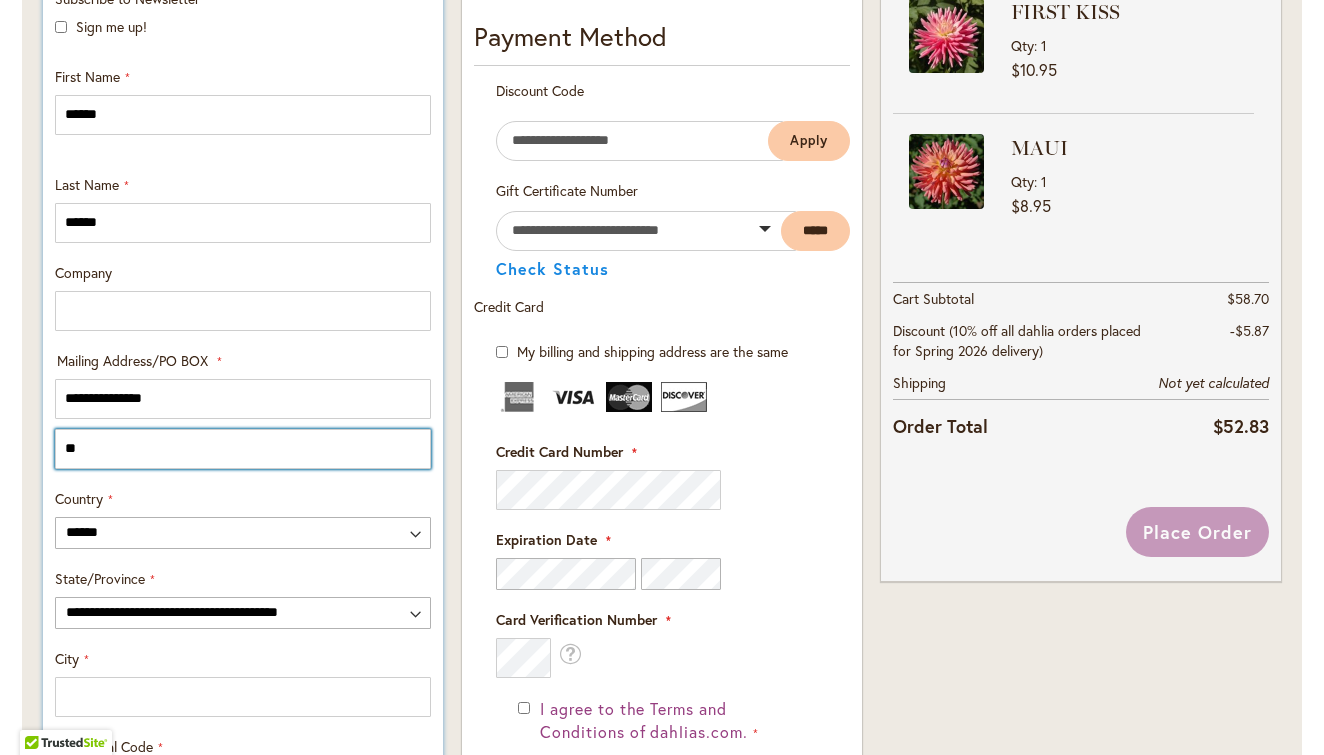 type on "*" 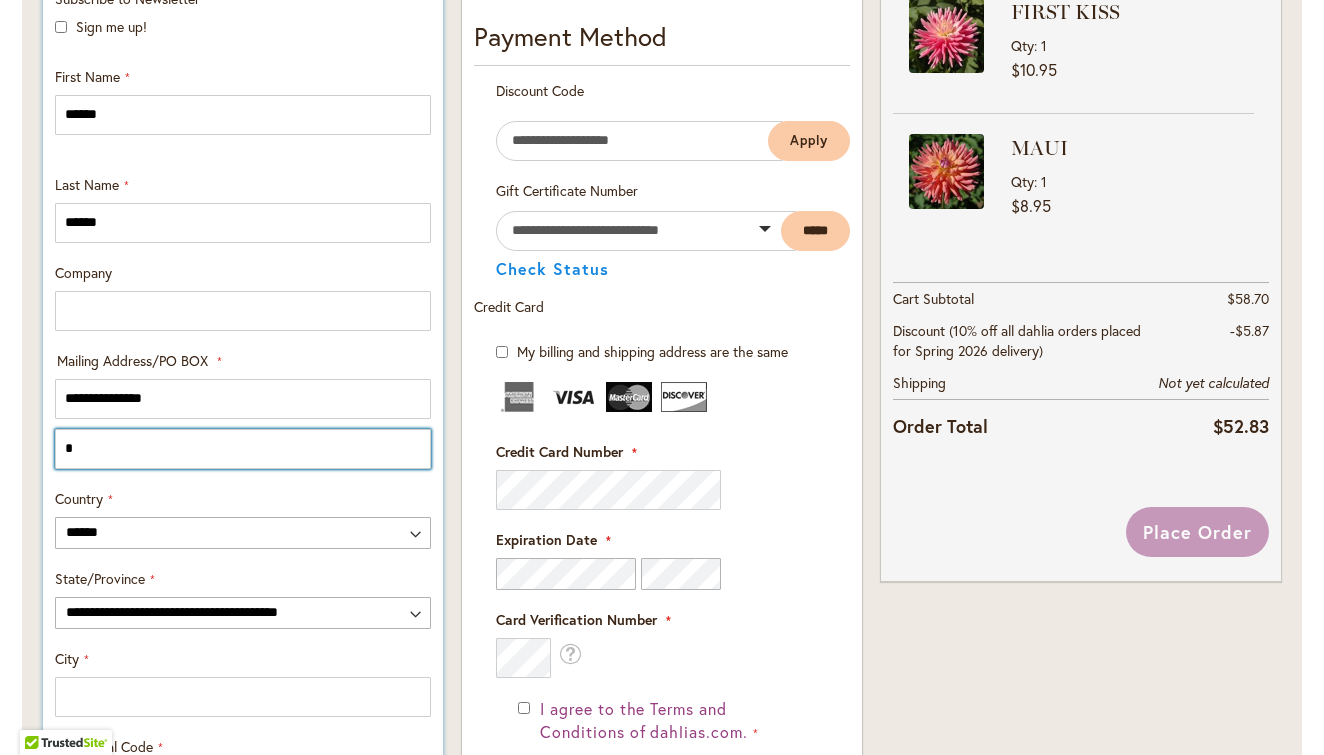 type 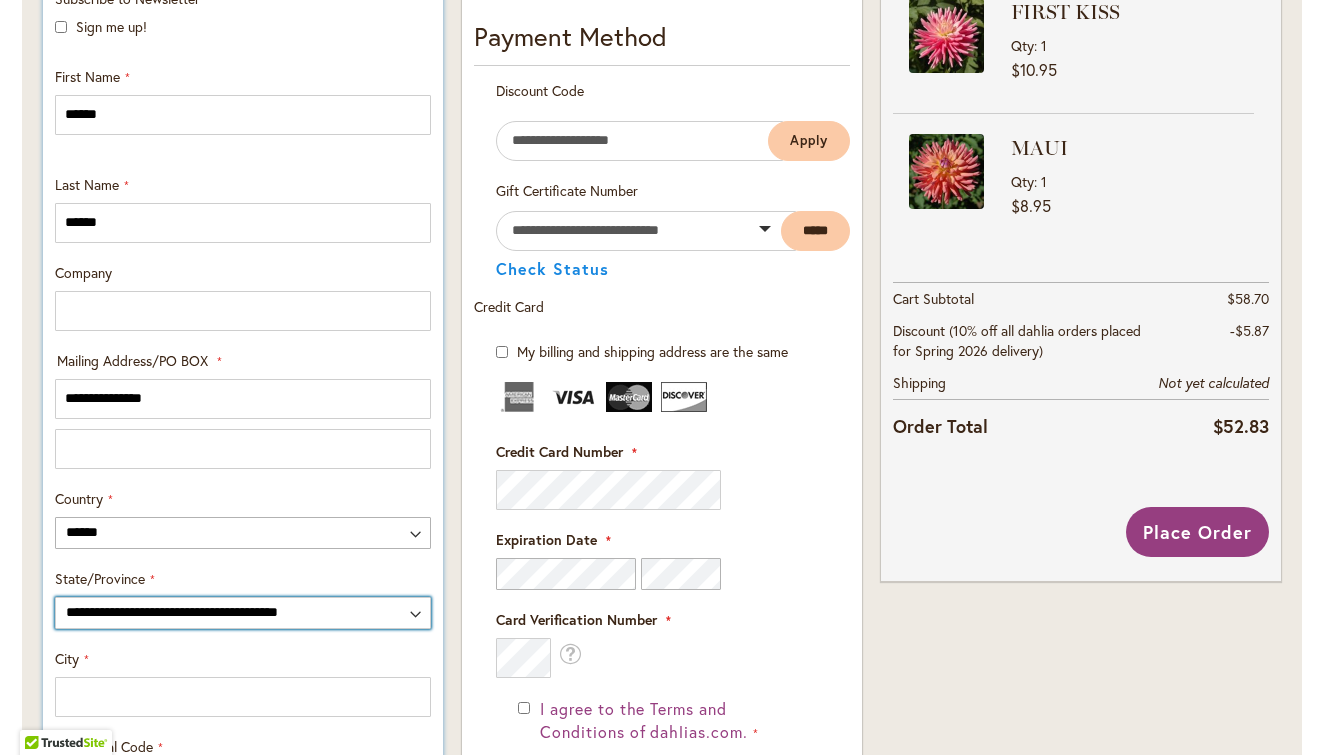 select on "**" 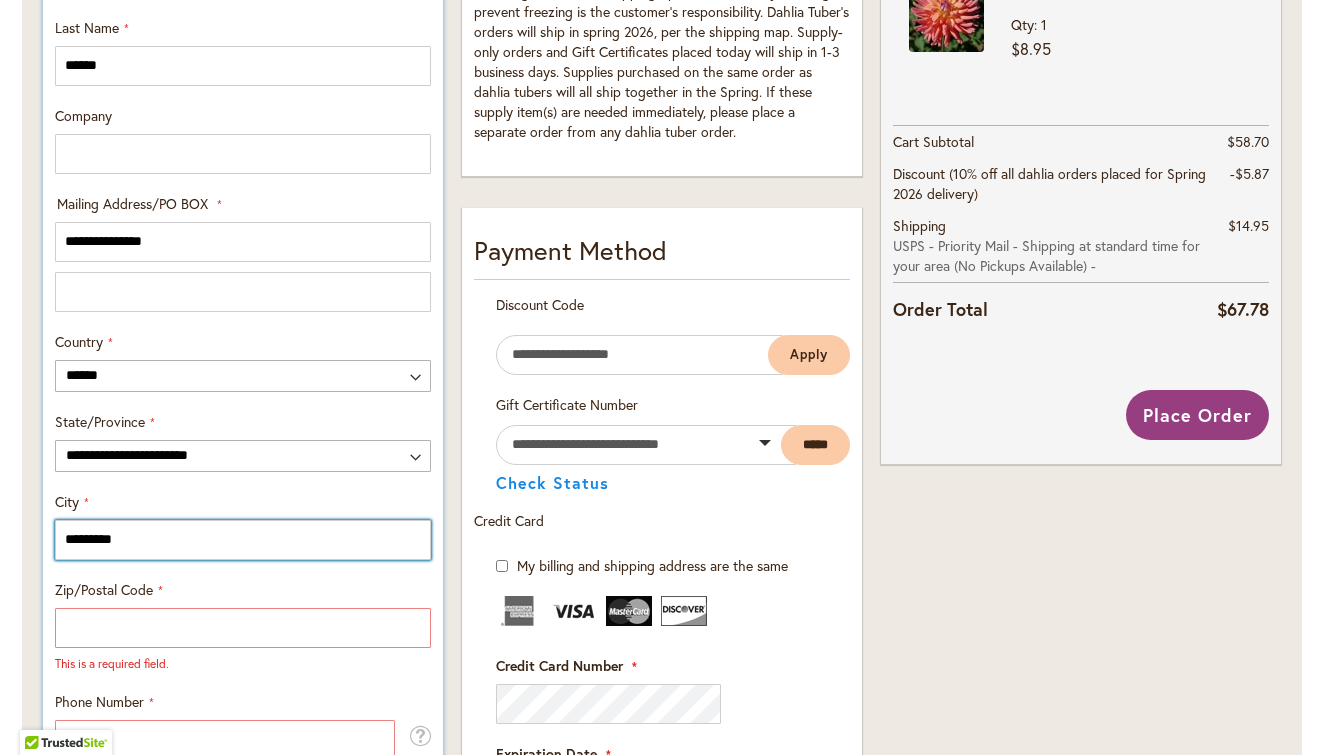 scroll, scrollTop: 872, scrollLeft: 0, axis: vertical 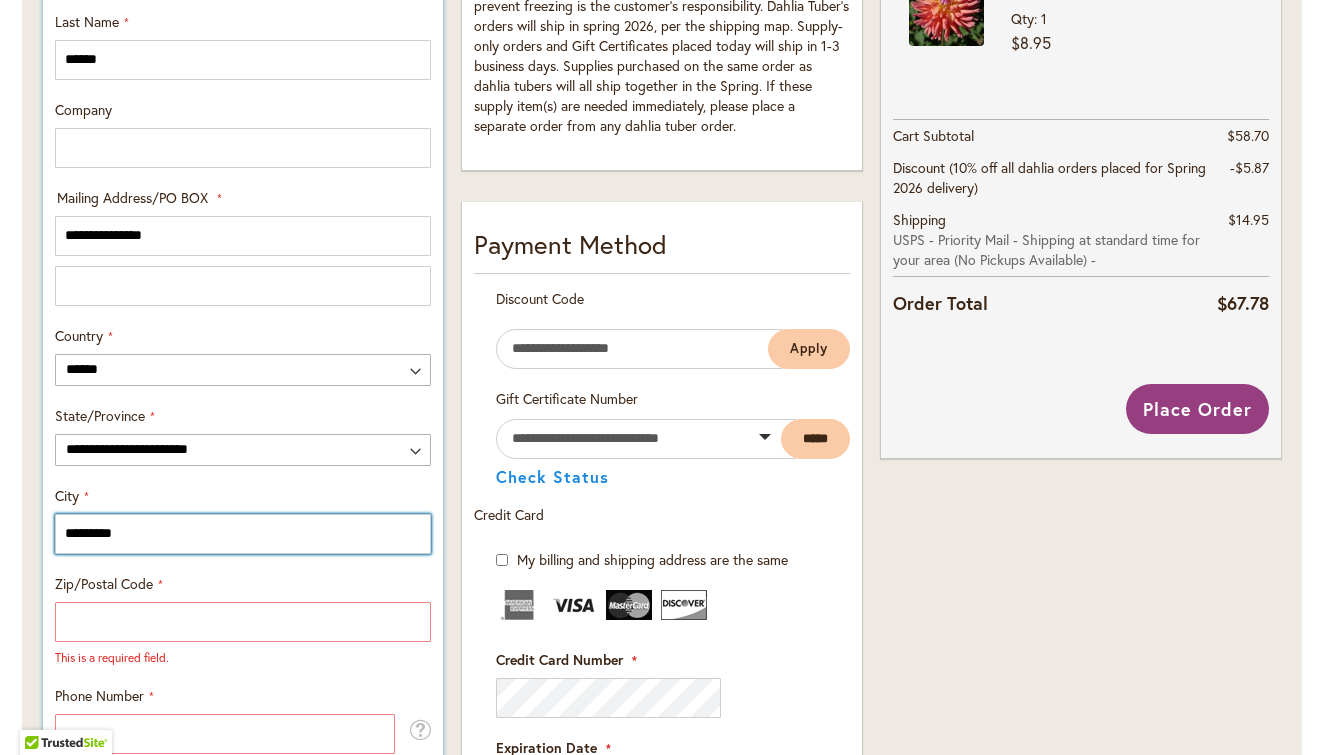 type on "*********" 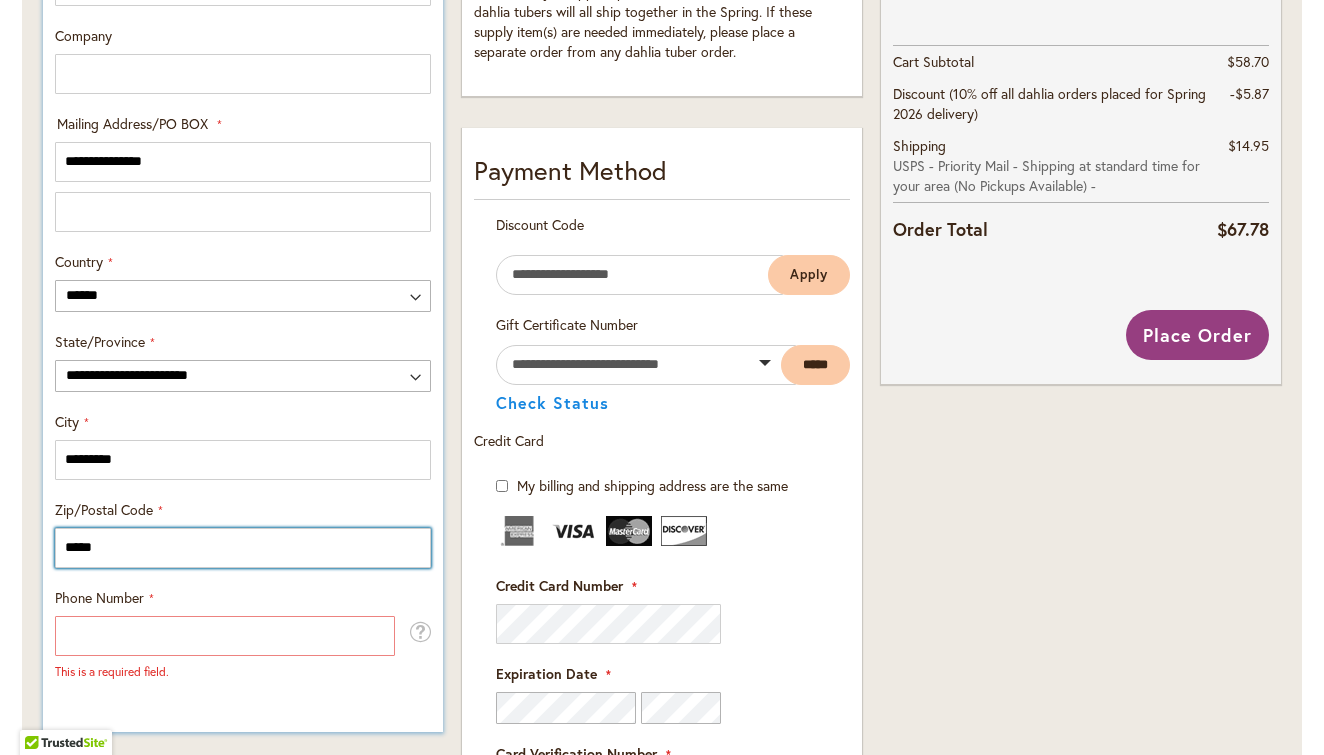 scroll, scrollTop: 955, scrollLeft: 0, axis: vertical 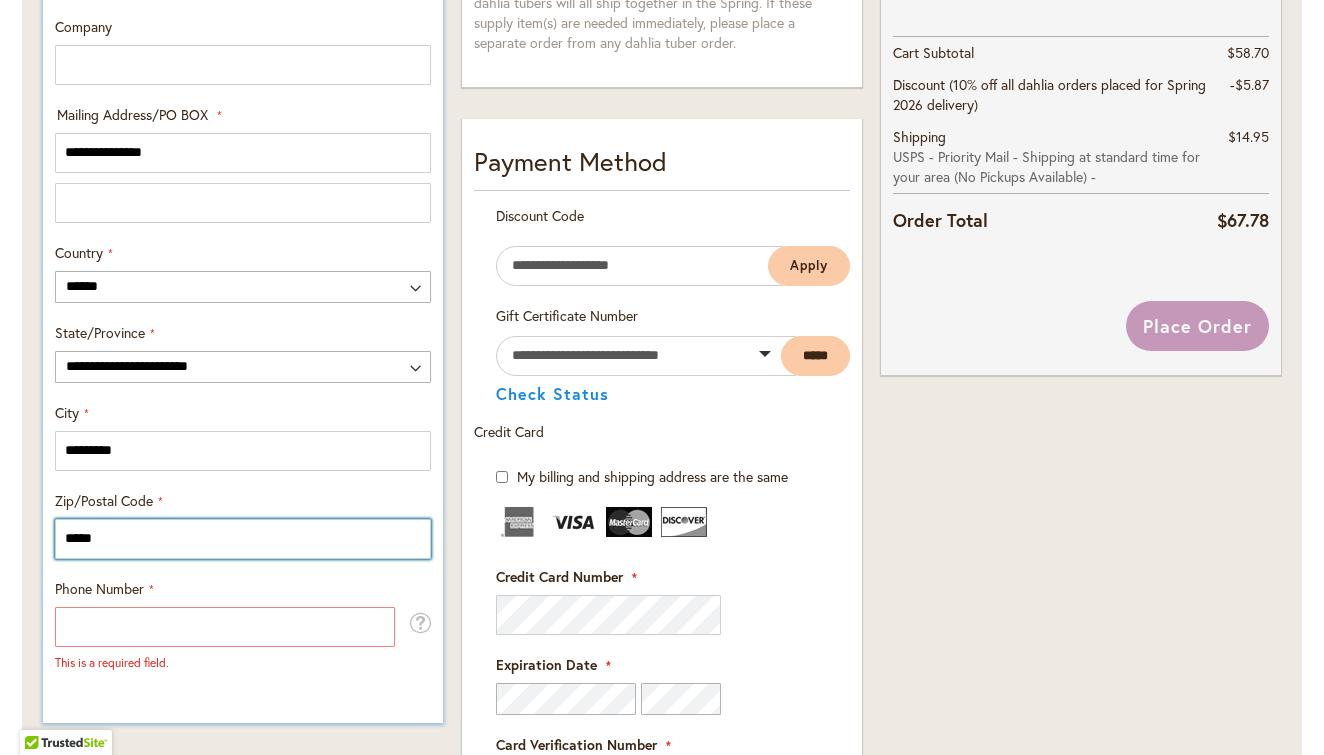 type on "*****" 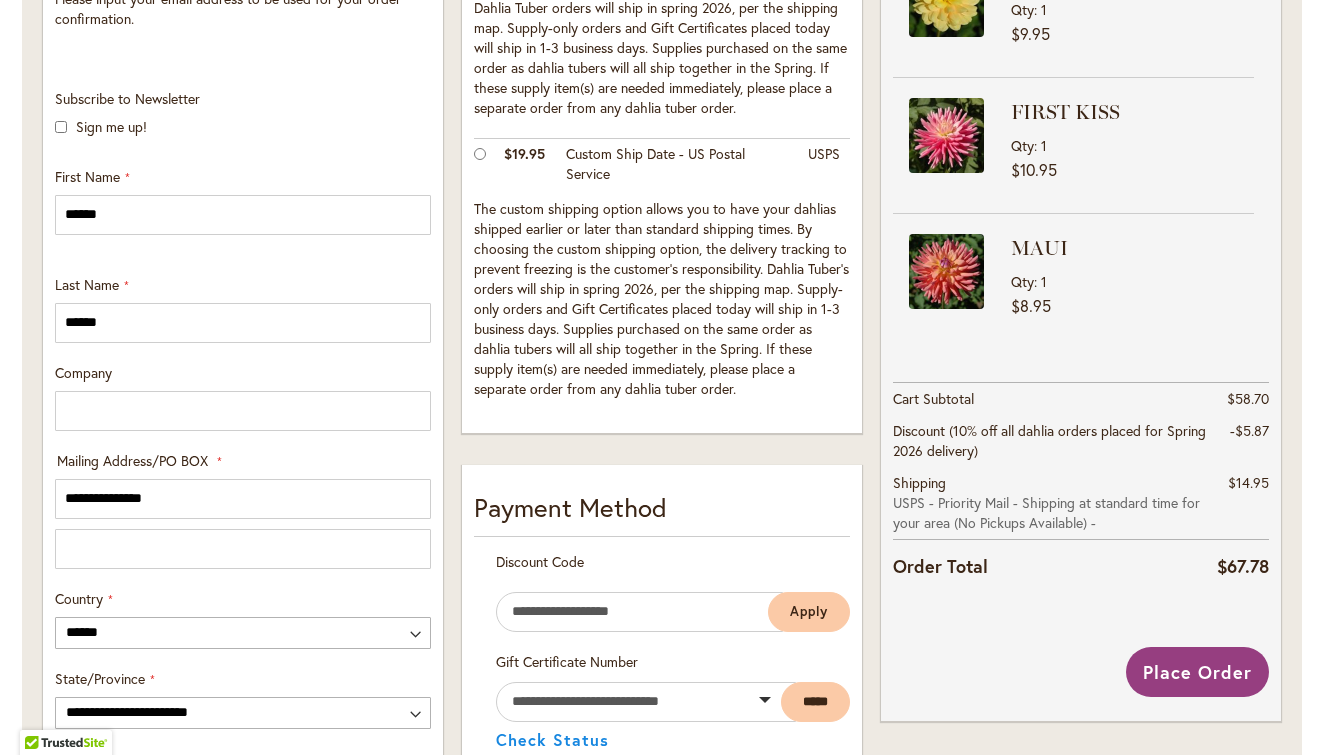 scroll, scrollTop: 598, scrollLeft: 0, axis: vertical 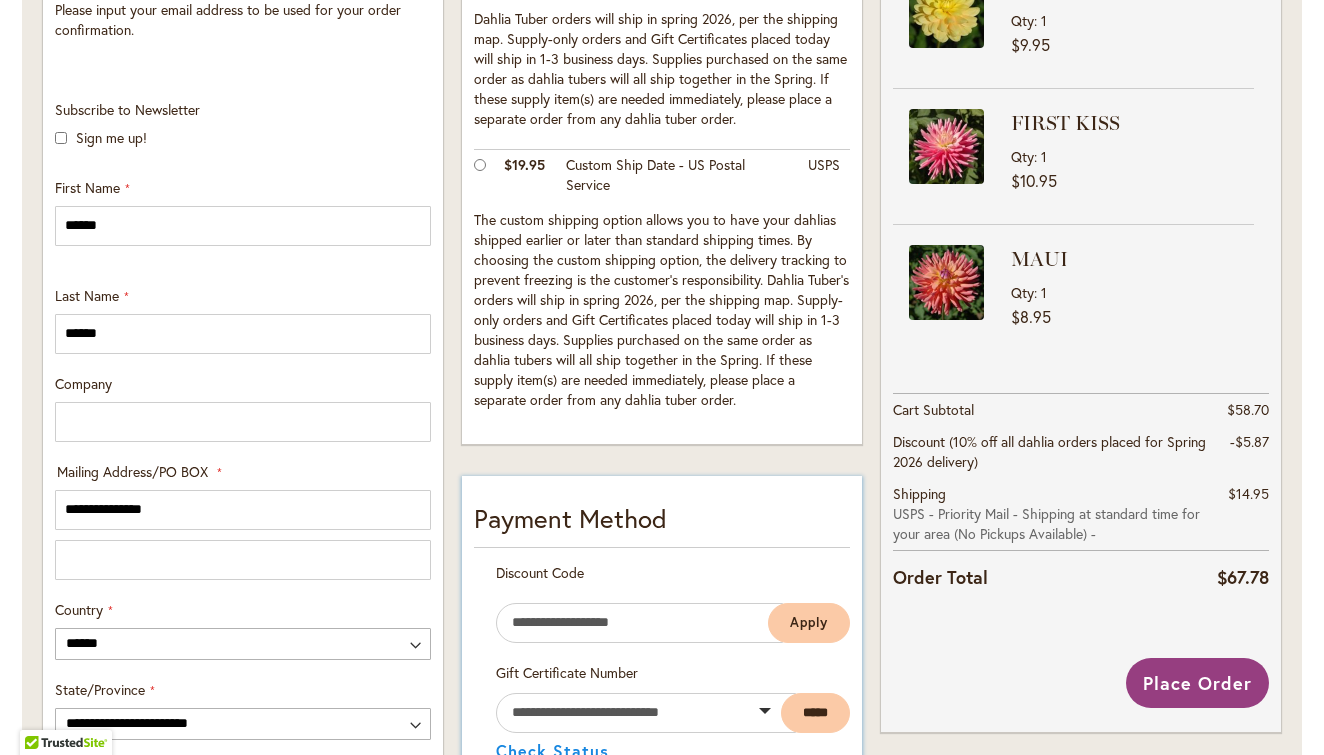 type on "**********" 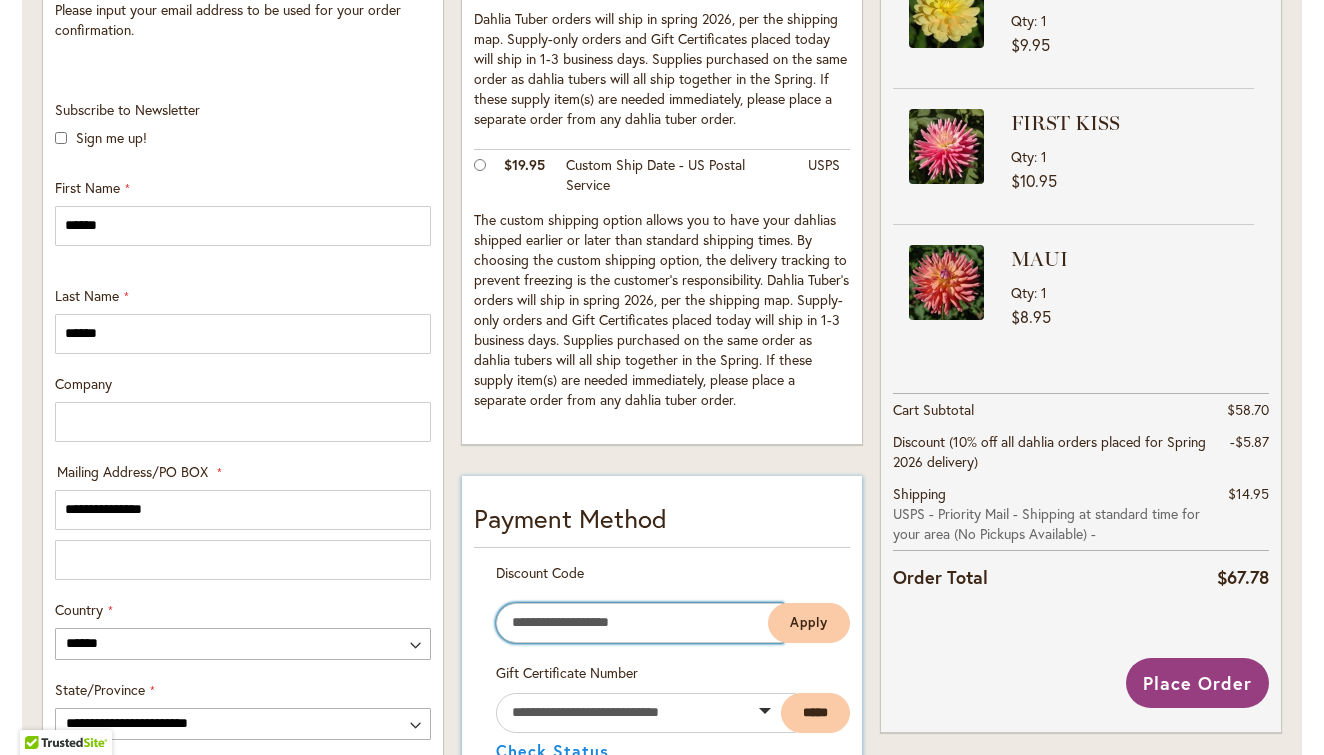click on "Enter discount code" at bounding box center (639, 623) 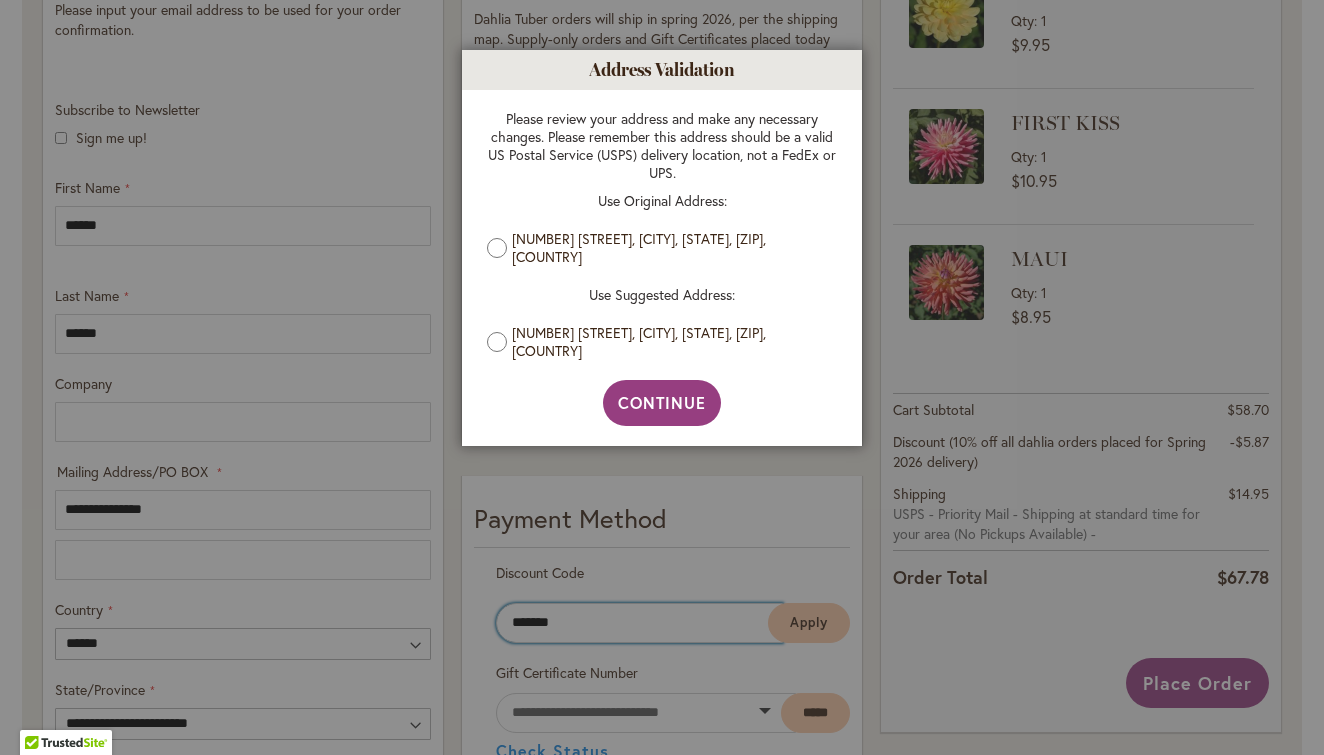 scroll, scrollTop: 0, scrollLeft: 0, axis: both 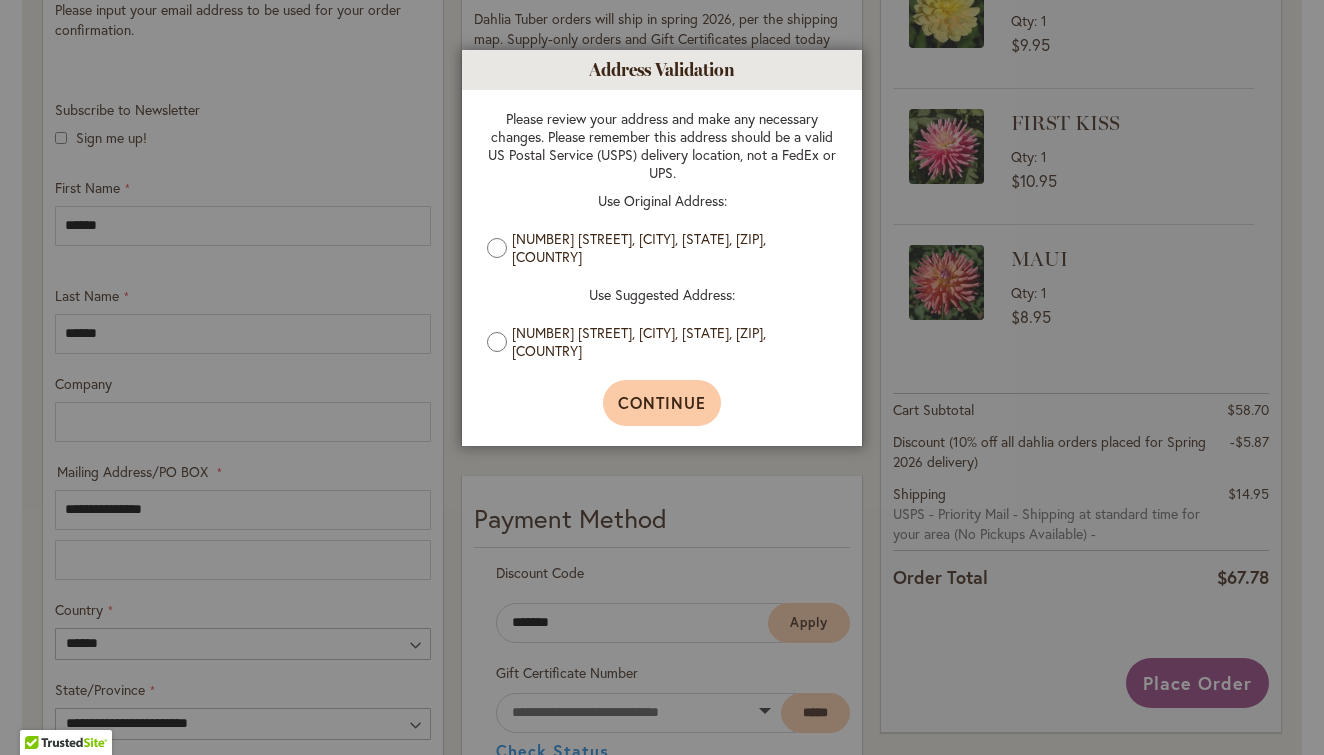click on "Continue" at bounding box center (662, 402) 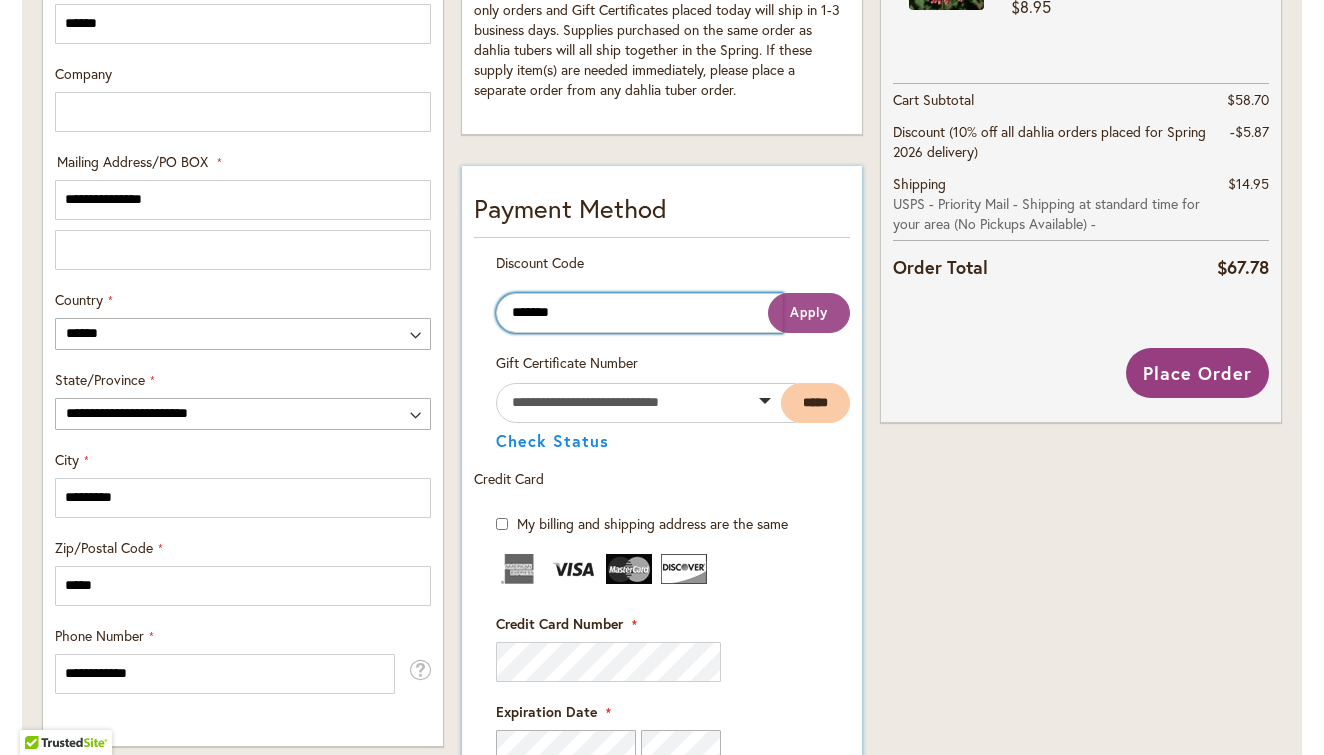 scroll, scrollTop: 958, scrollLeft: 0, axis: vertical 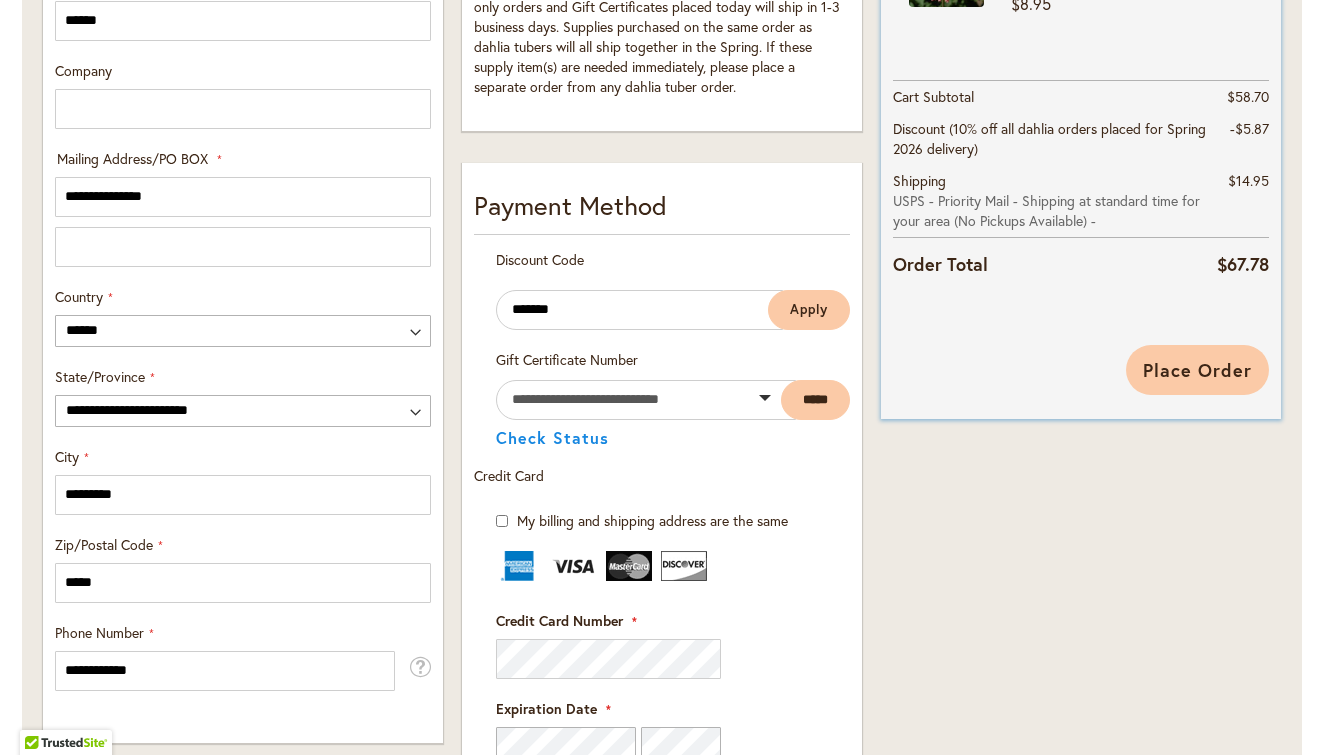 click on "Place Order" at bounding box center (1197, 370) 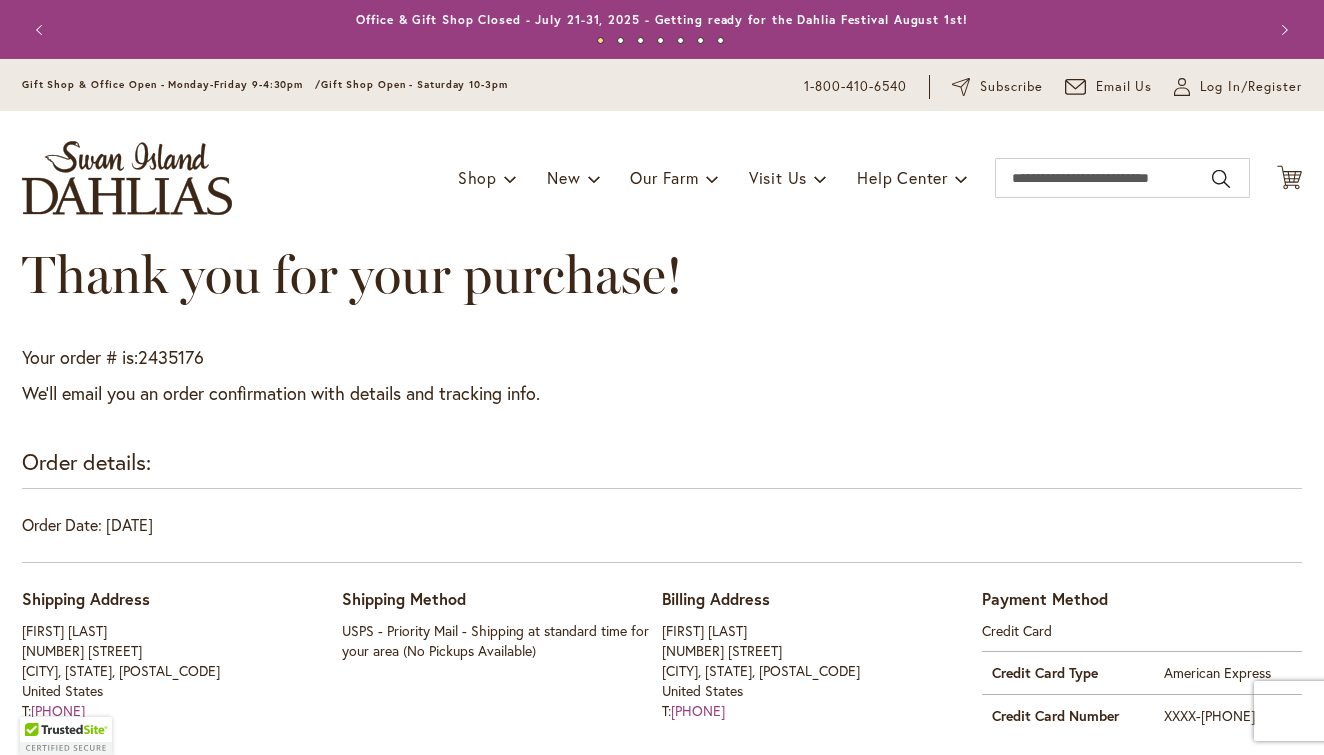 scroll, scrollTop: 0, scrollLeft: 0, axis: both 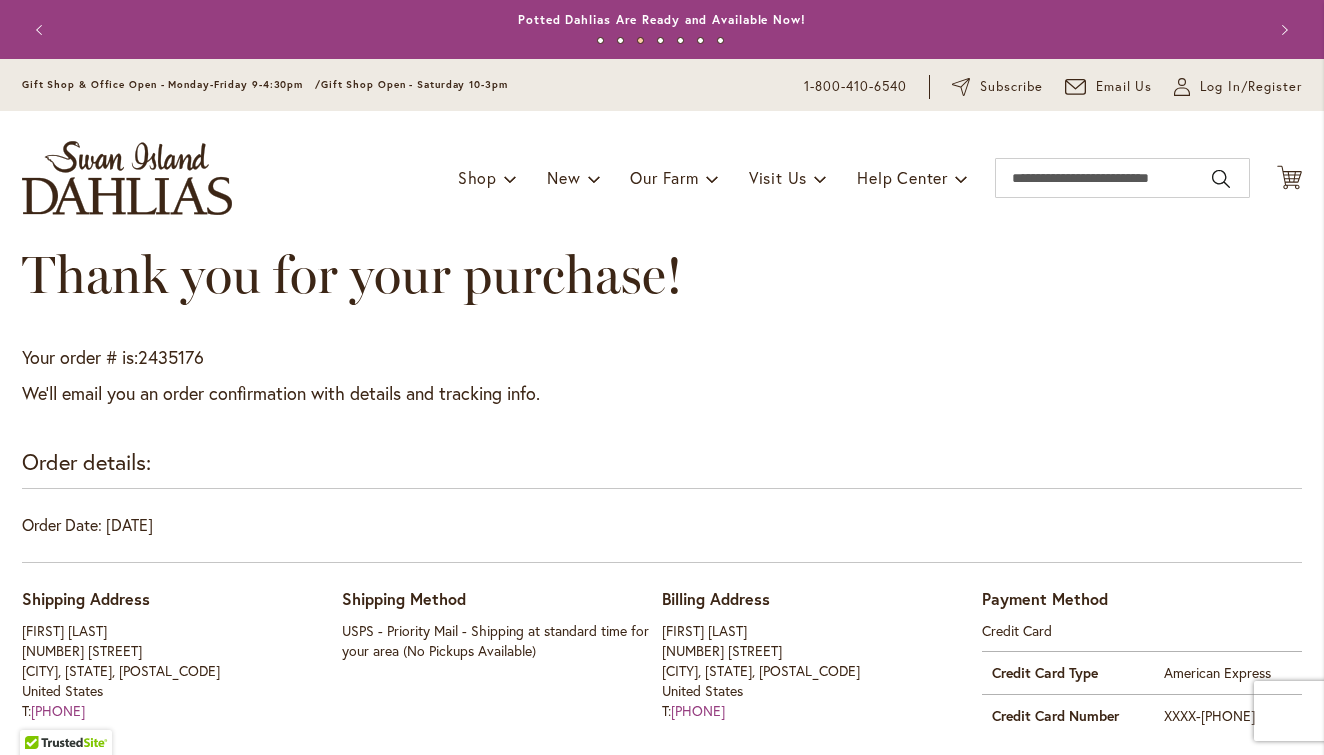 click on "Your order # is:
[NUMBER]" at bounding box center [662, 358] 